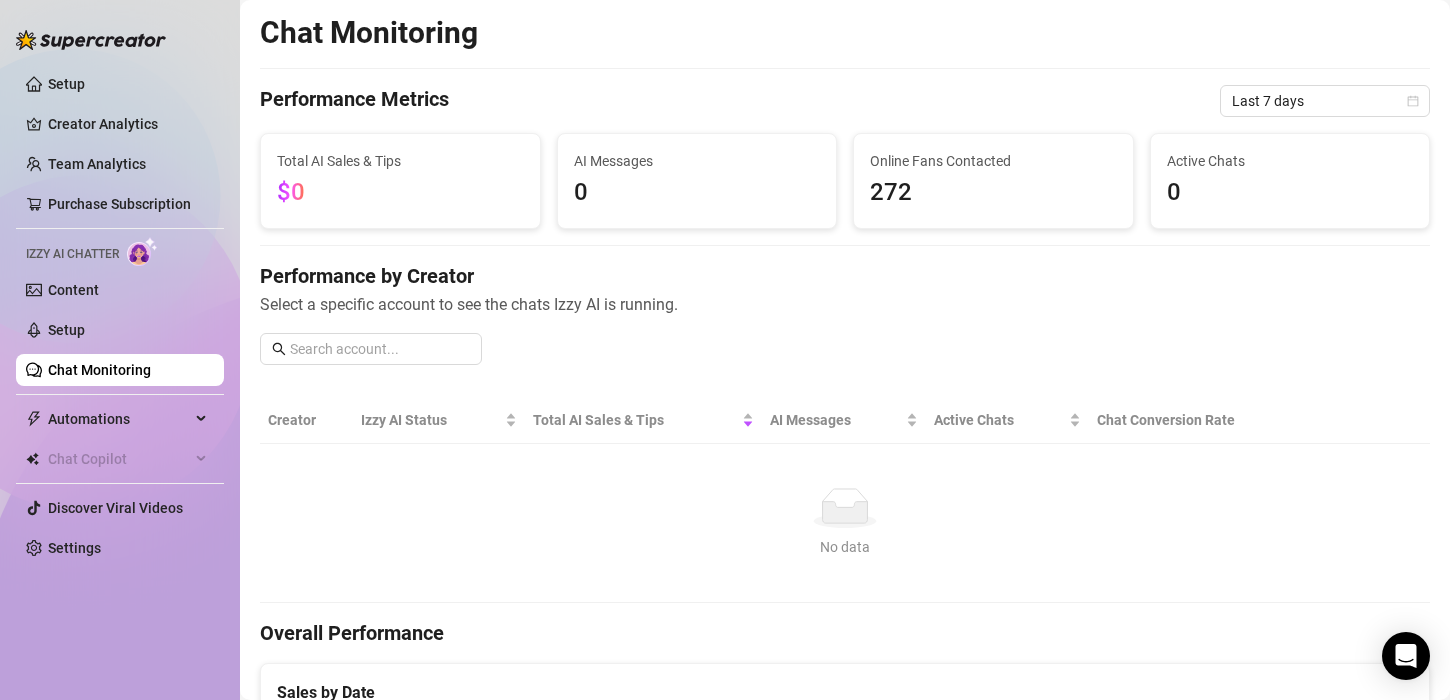 scroll, scrollTop: 0, scrollLeft: 0, axis: both 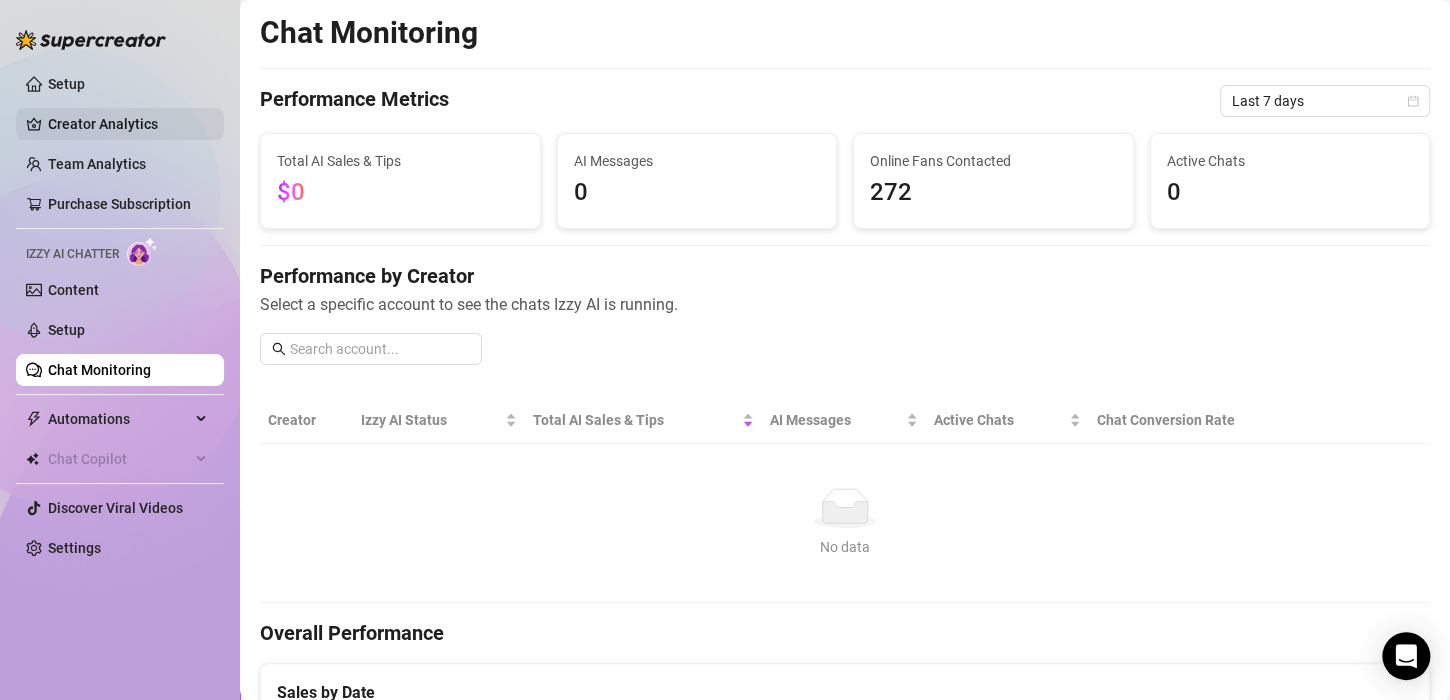 click on "Creator Analytics" at bounding box center [128, 124] 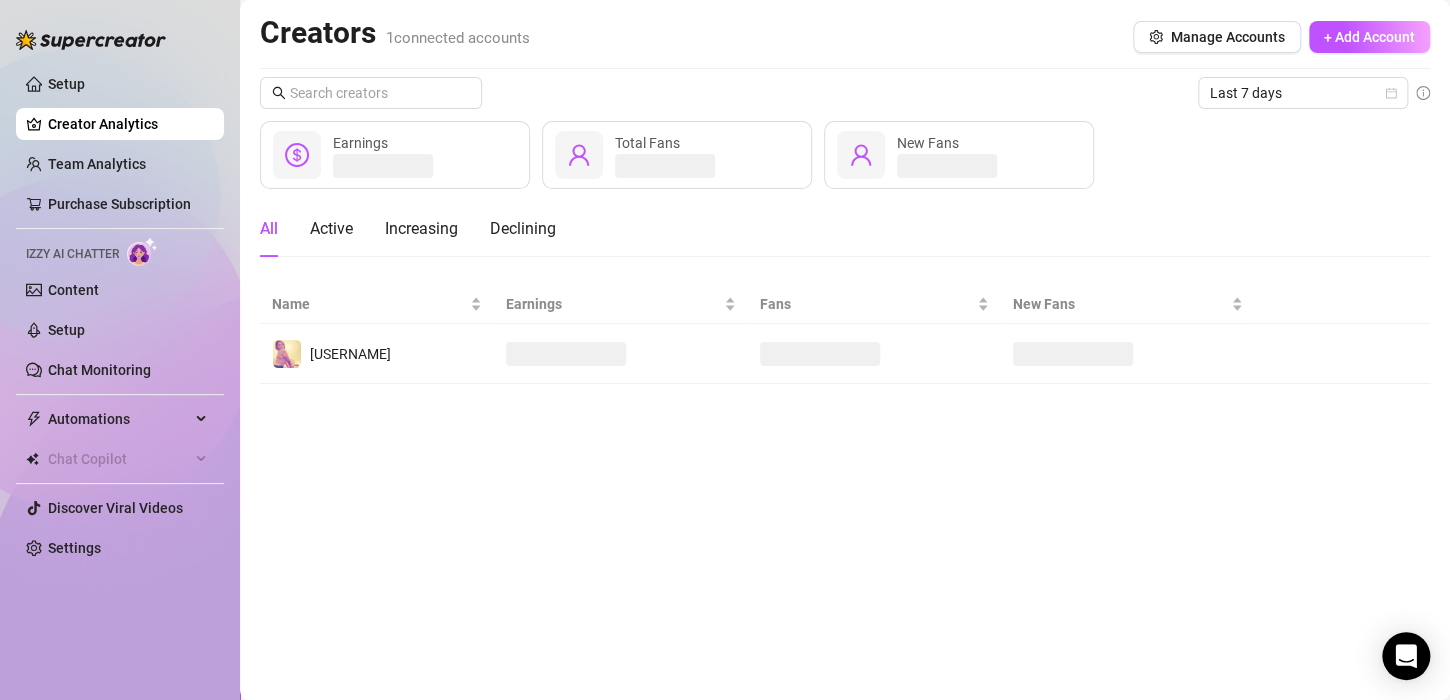click on "Setup Creator Analytics   Team Analytics Purchase Subscription Izzy AI Chatter Content Setup Chat Monitoring Automations Chat Copilot Discover Viral Videos Settings" at bounding box center (120, 316) 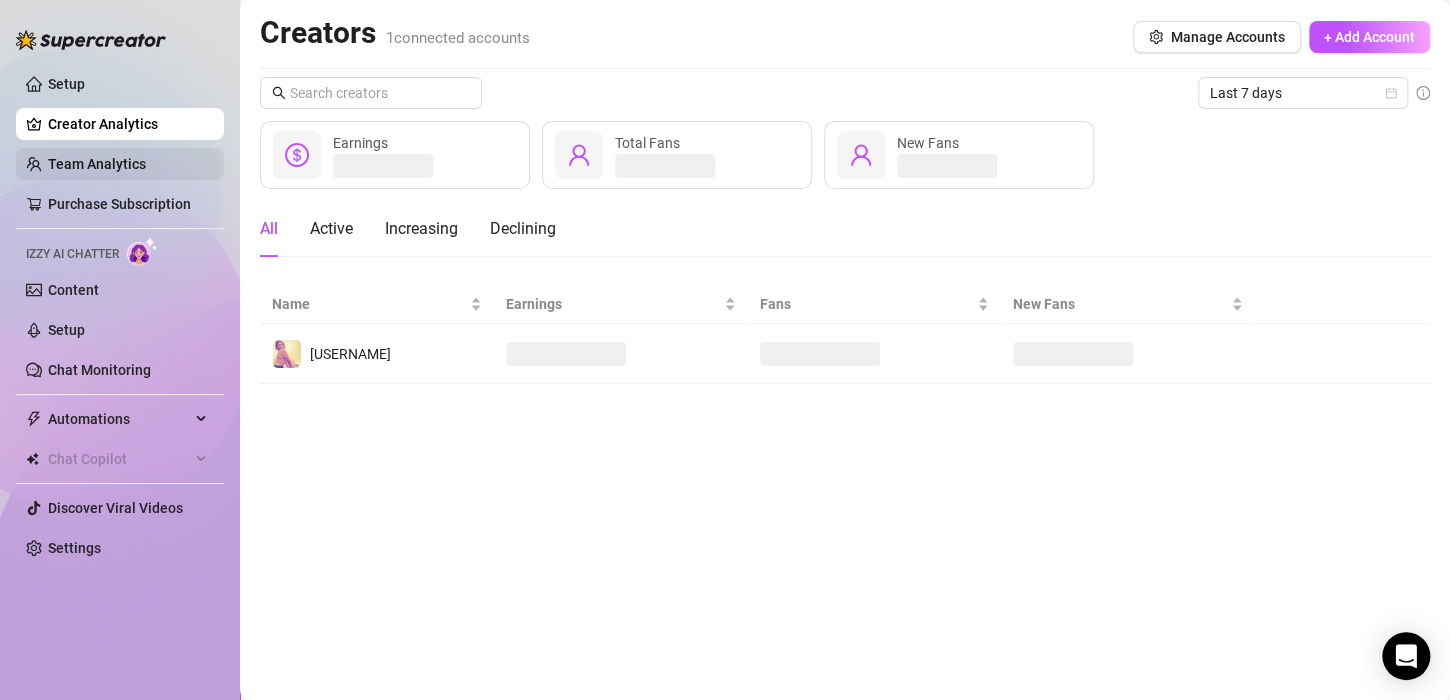 click on "Team Analytics" at bounding box center [97, 164] 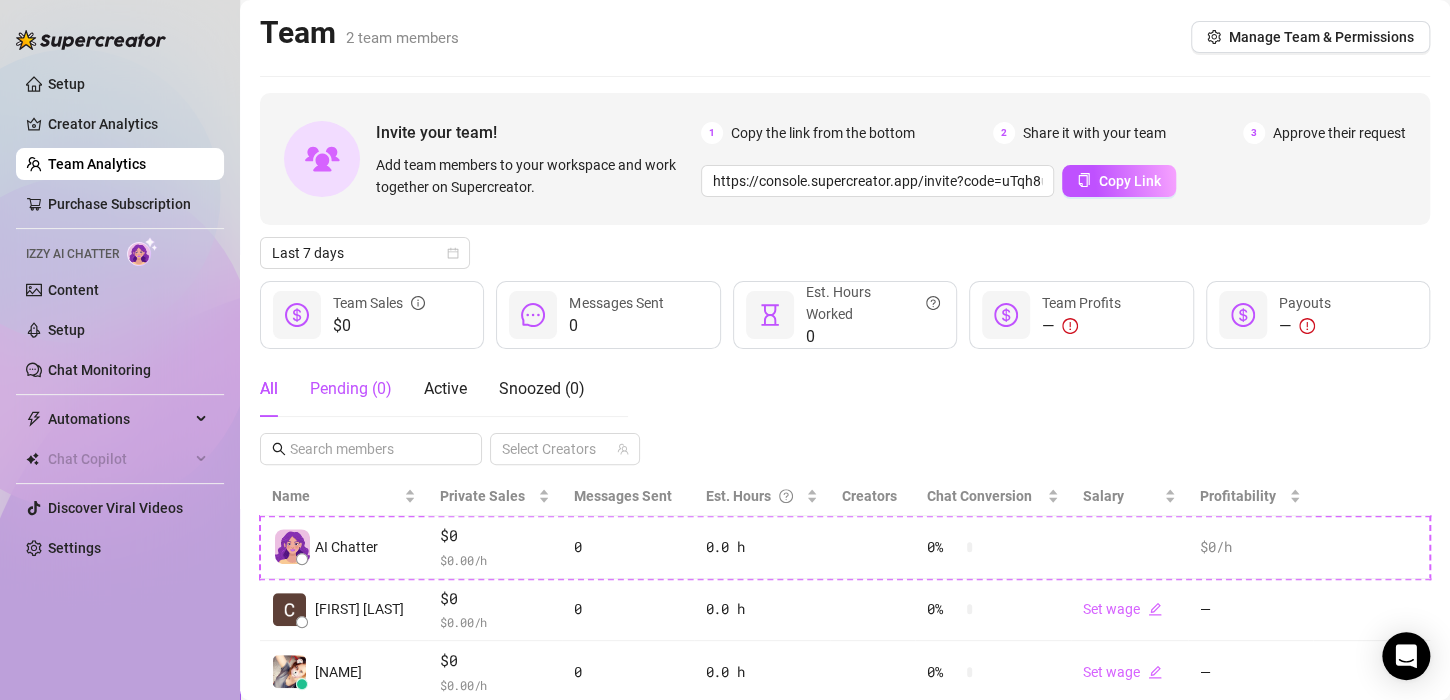 click on "Pending ( 0 )" at bounding box center (351, 389) 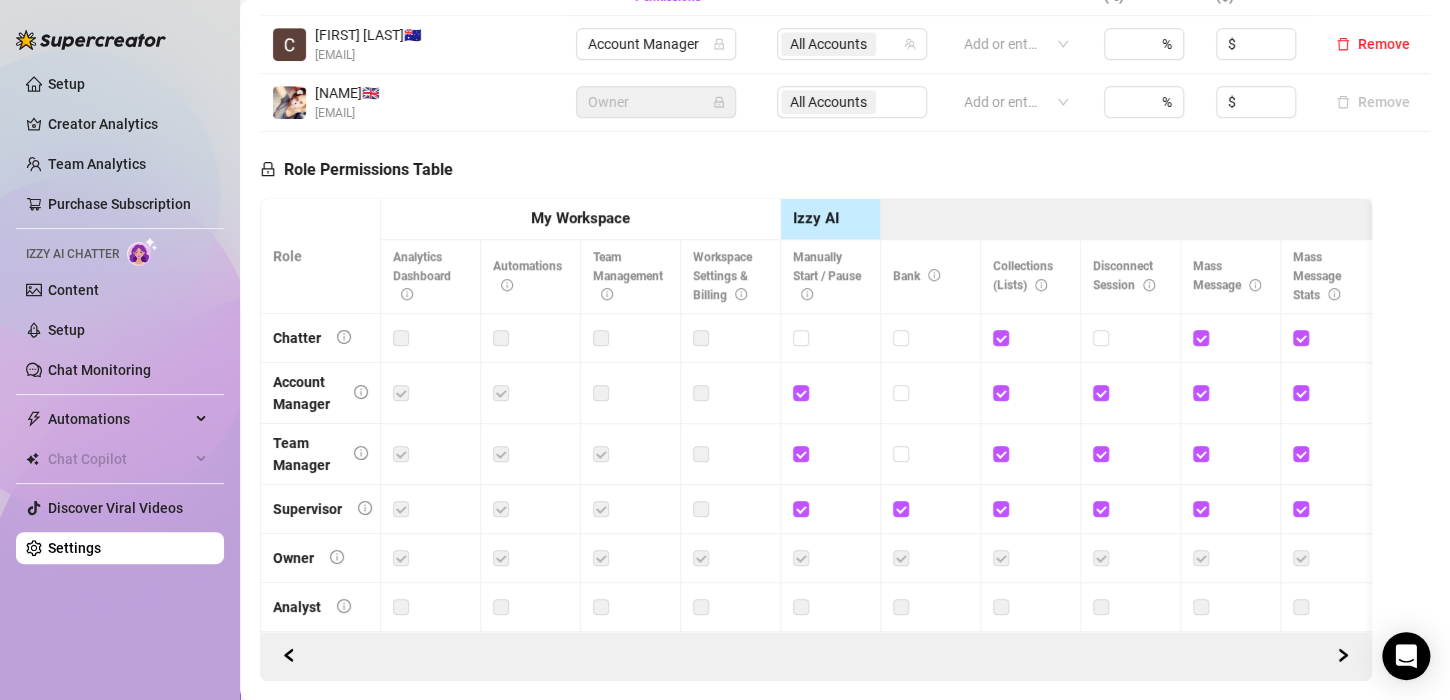 scroll, scrollTop: 571, scrollLeft: 0, axis: vertical 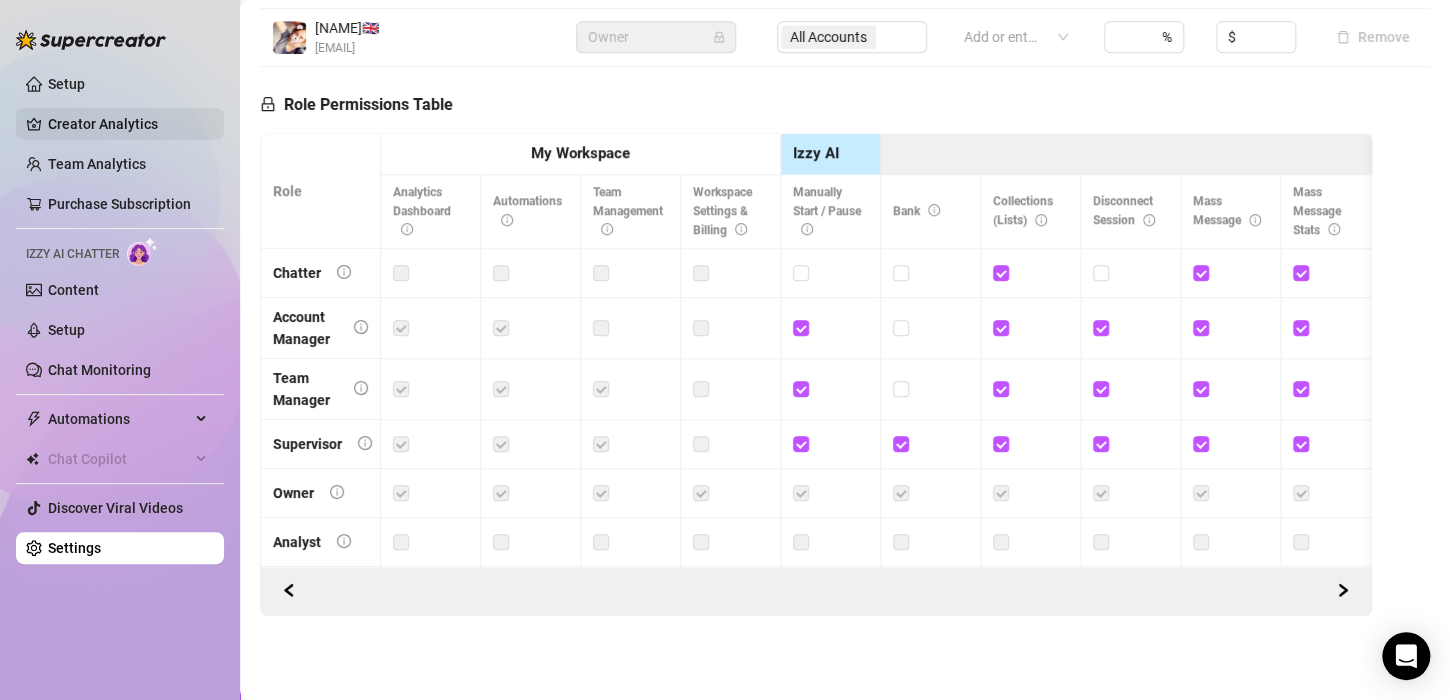 click on "Creator Analytics" at bounding box center (128, 124) 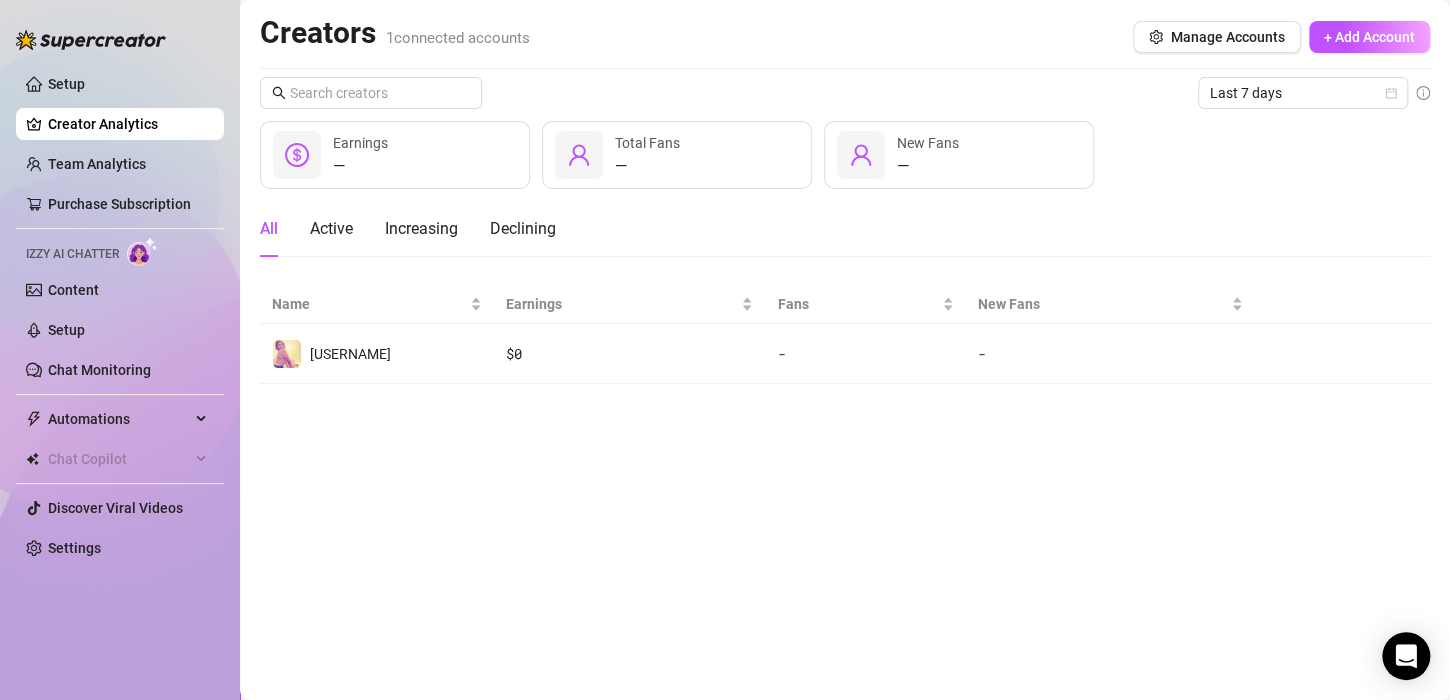scroll, scrollTop: 0, scrollLeft: 0, axis: both 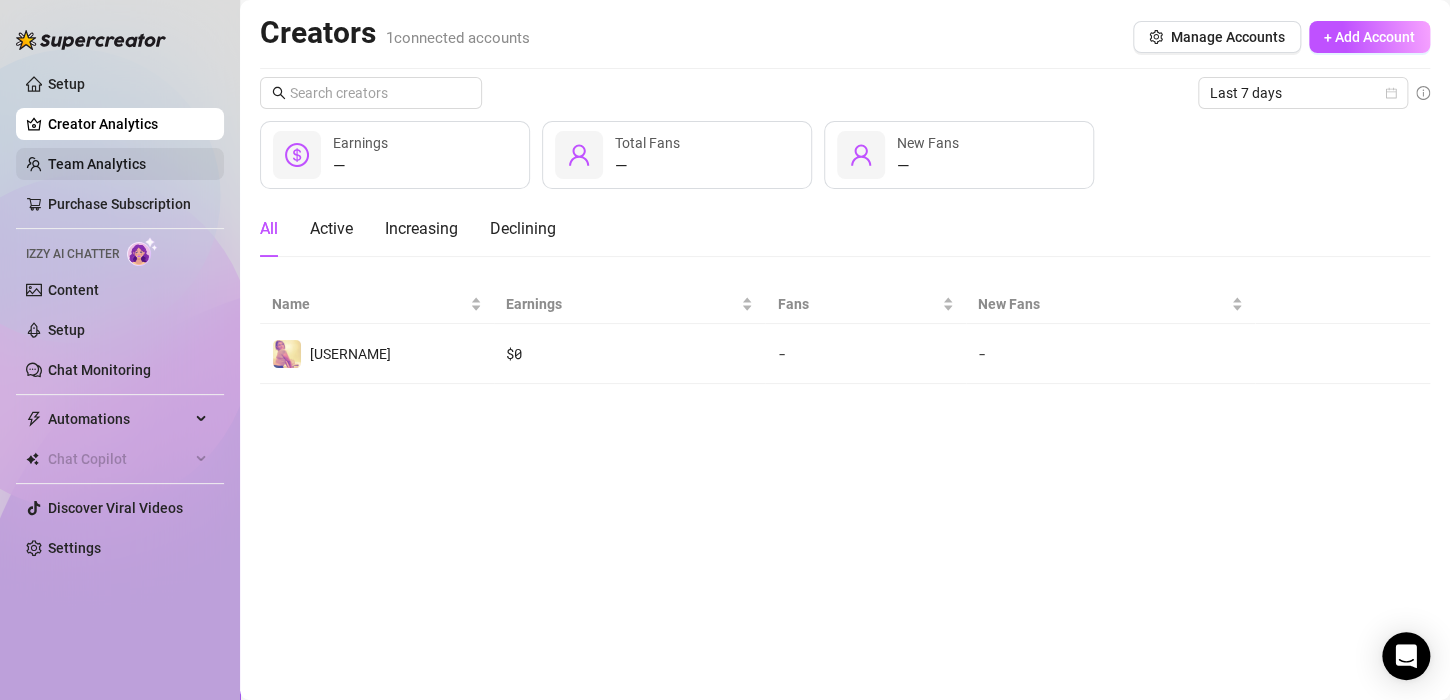 click on "Team Analytics" at bounding box center (97, 164) 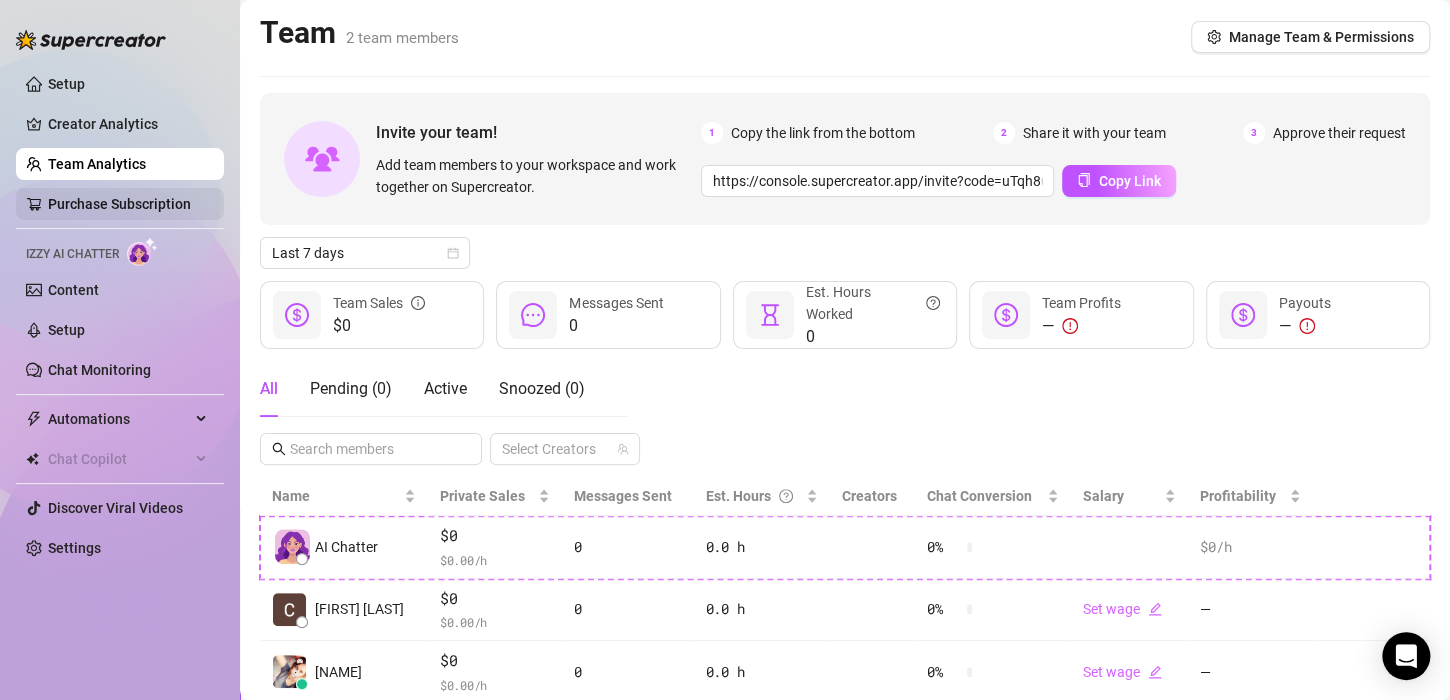 click on "Purchase Subscription" at bounding box center [119, 204] 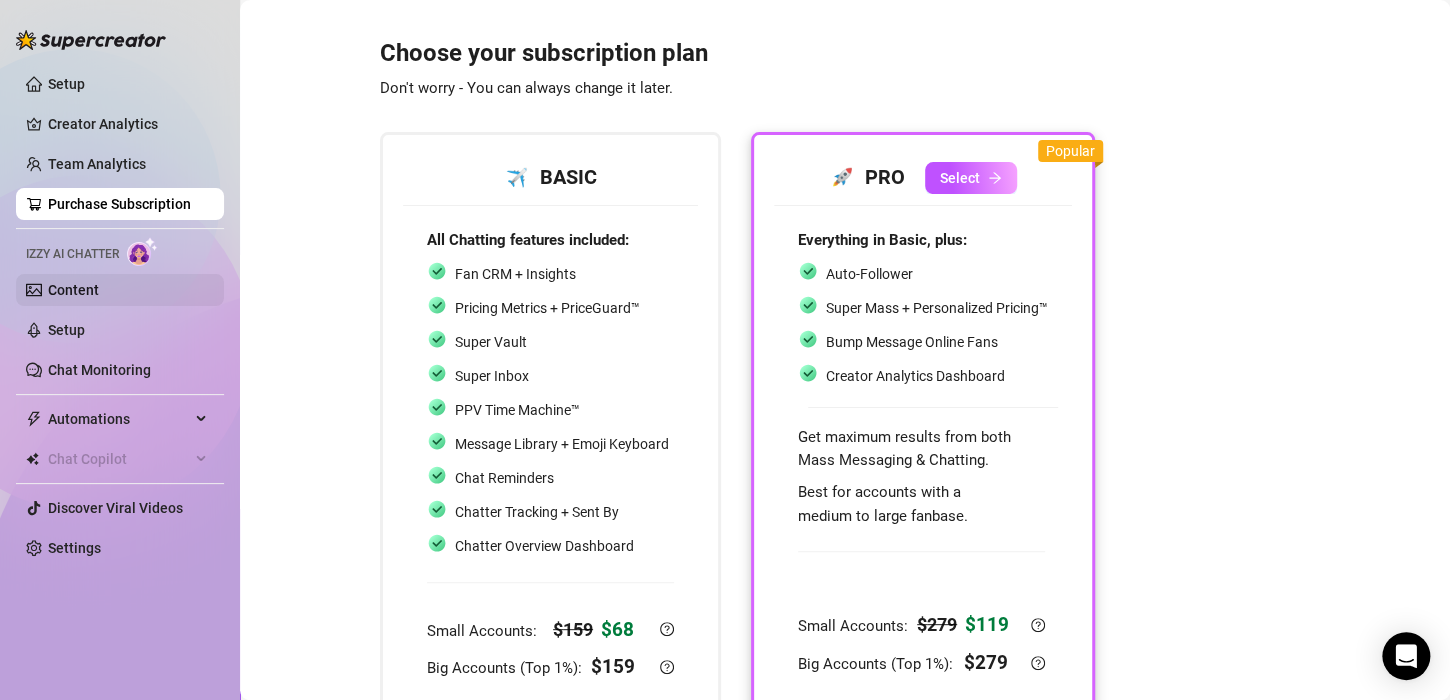 click on "Content" at bounding box center (73, 290) 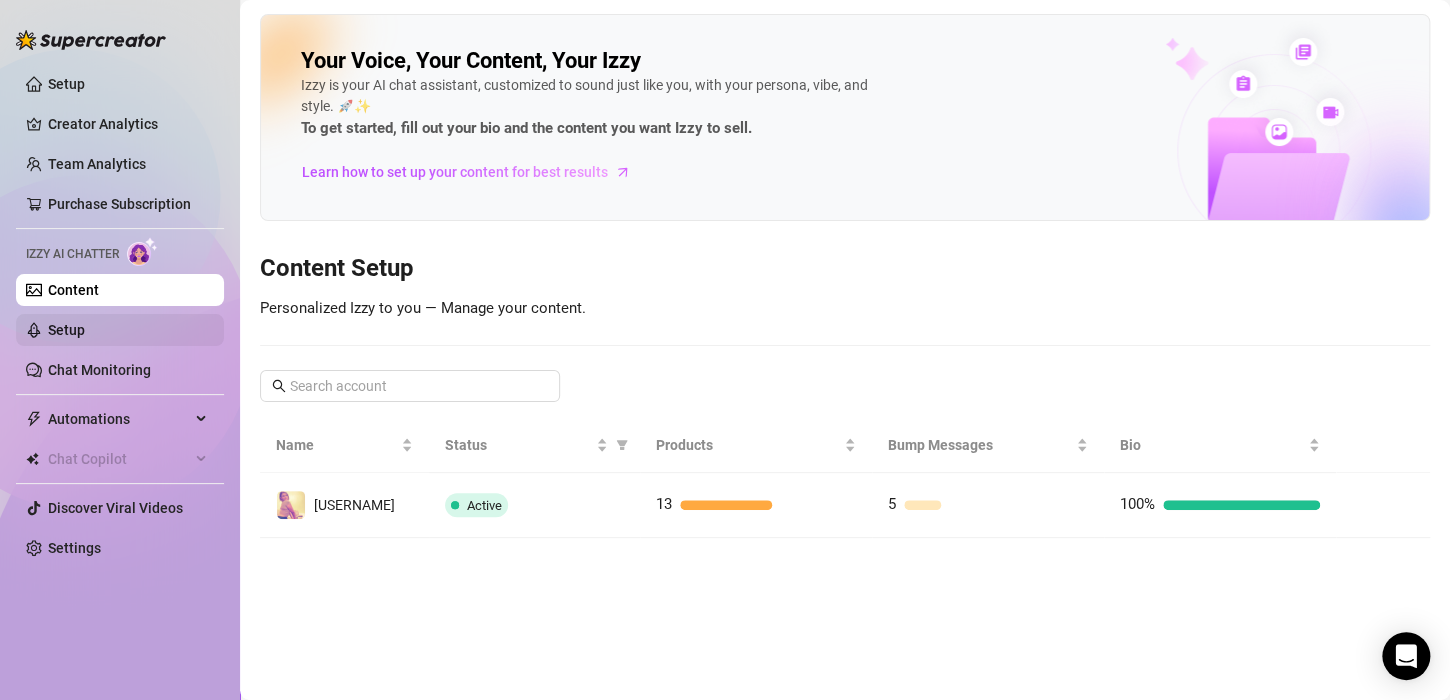 click on "Setup" at bounding box center (66, 330) 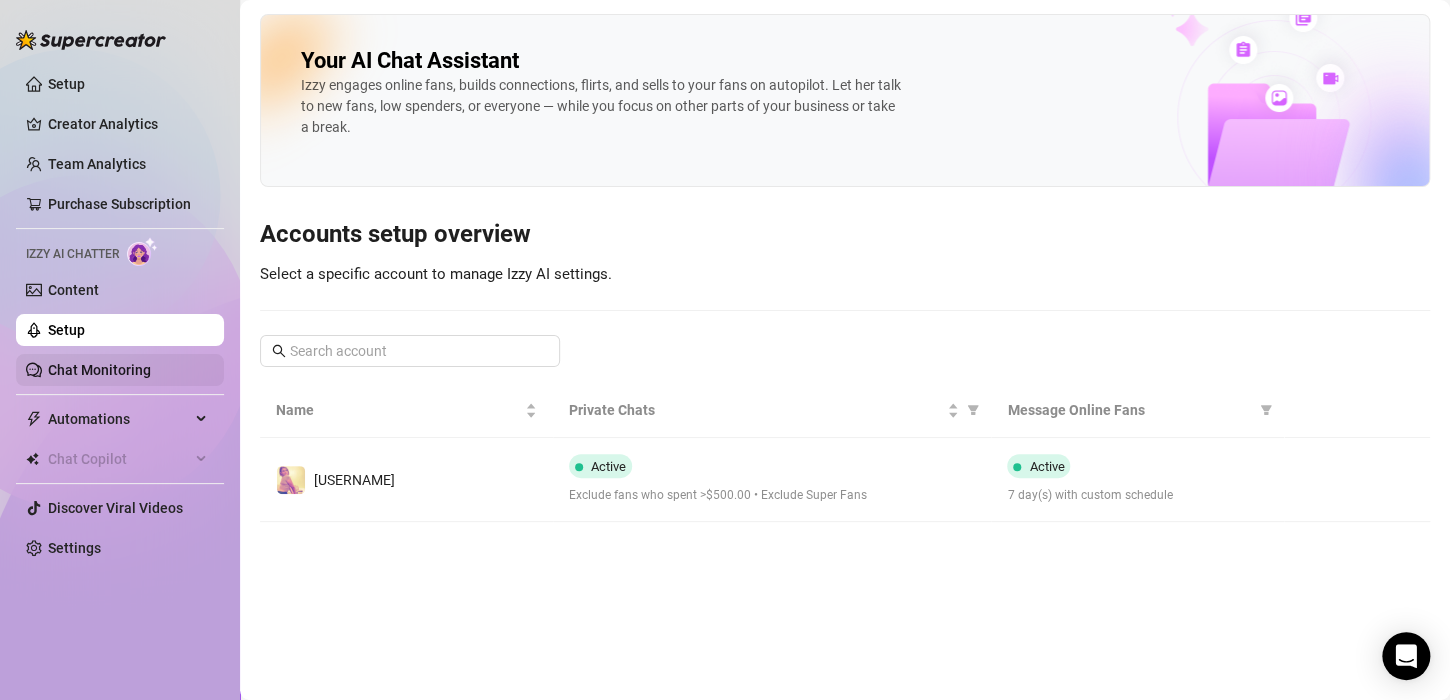 click on "Chat Monitoring" at bounding box center (99, 370) 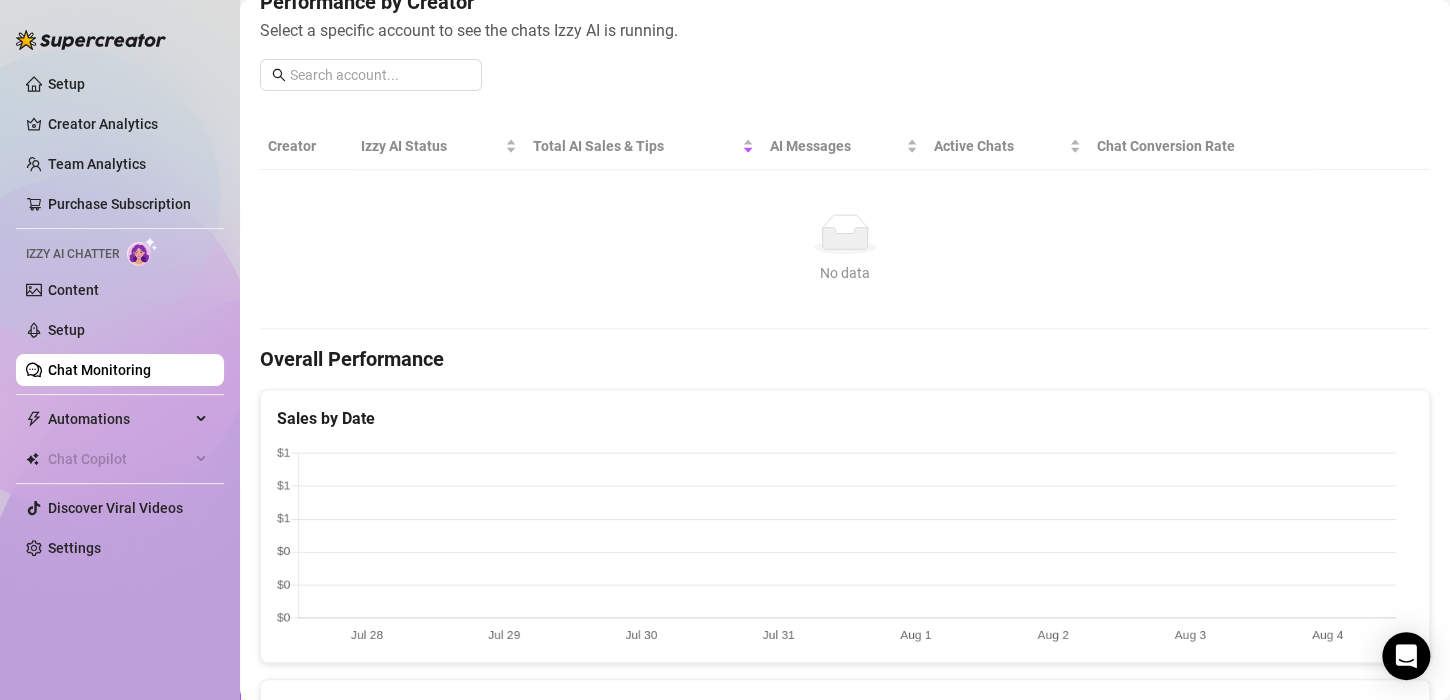 scroll, scrollTop: 255, scrollLeft: 0, axis: vertical 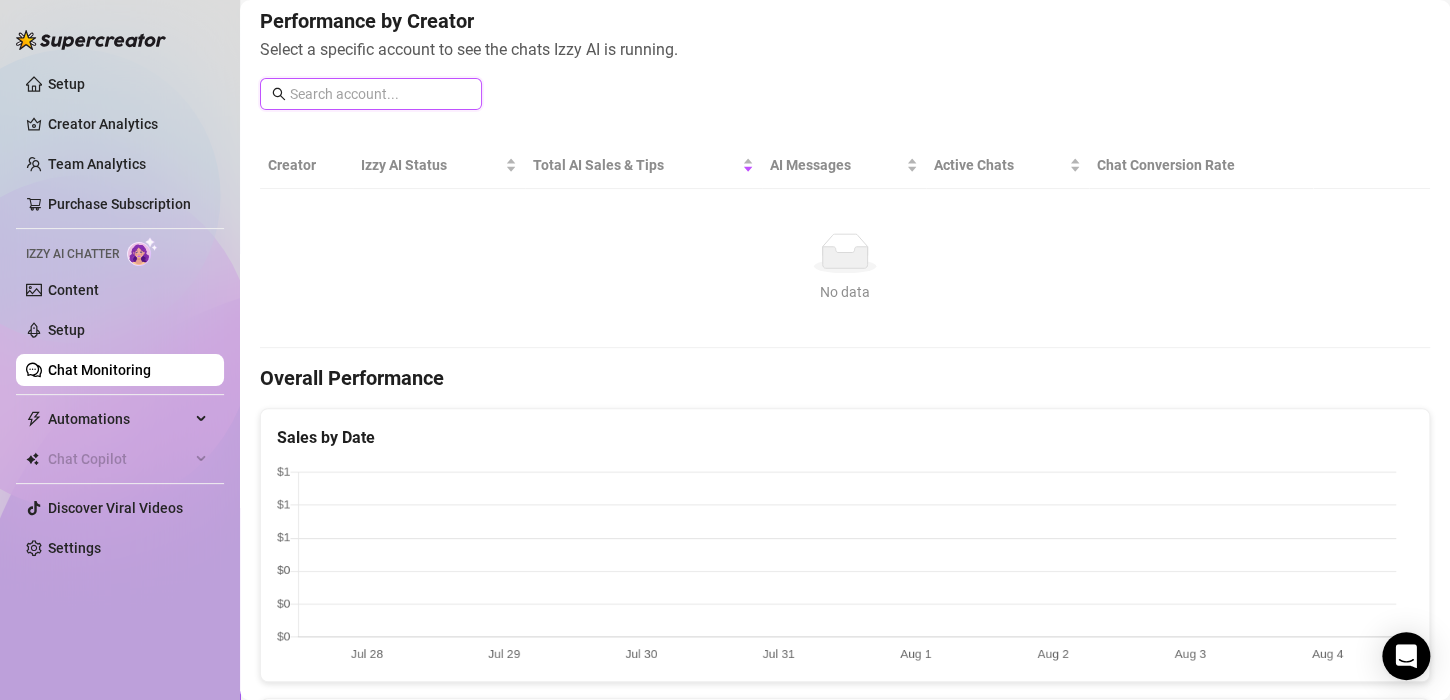 click at bounding box center (380, 94) 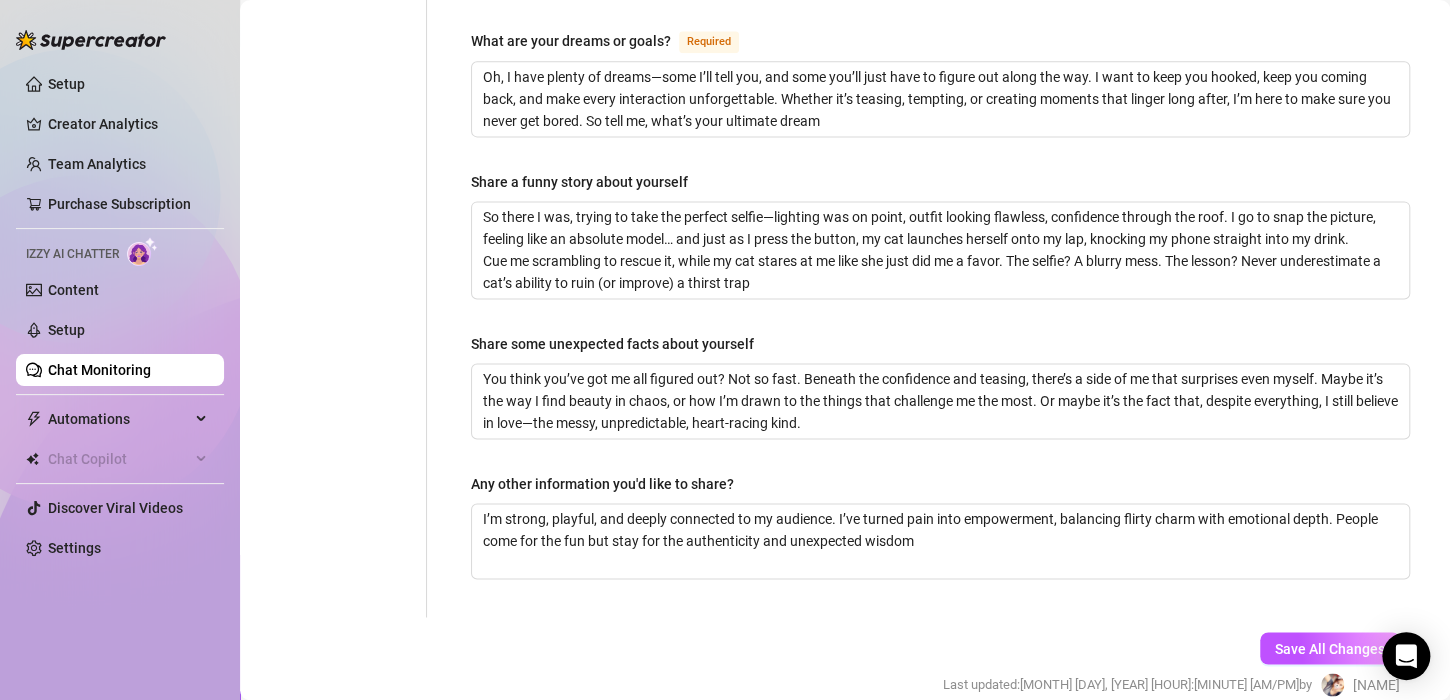 scroll, scrollTop: 1309, scrollLeft: 0, axis: vertical 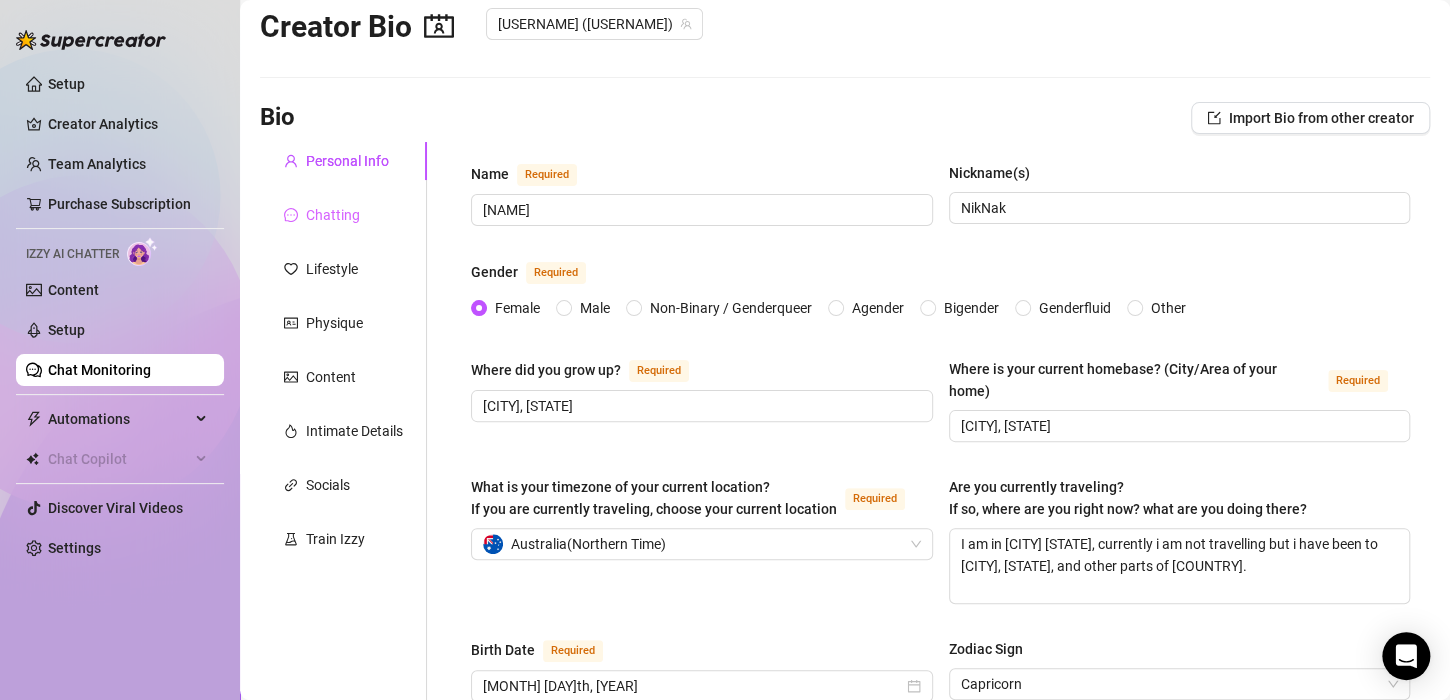 click on "Chatting" at bounding box center [343, 215] 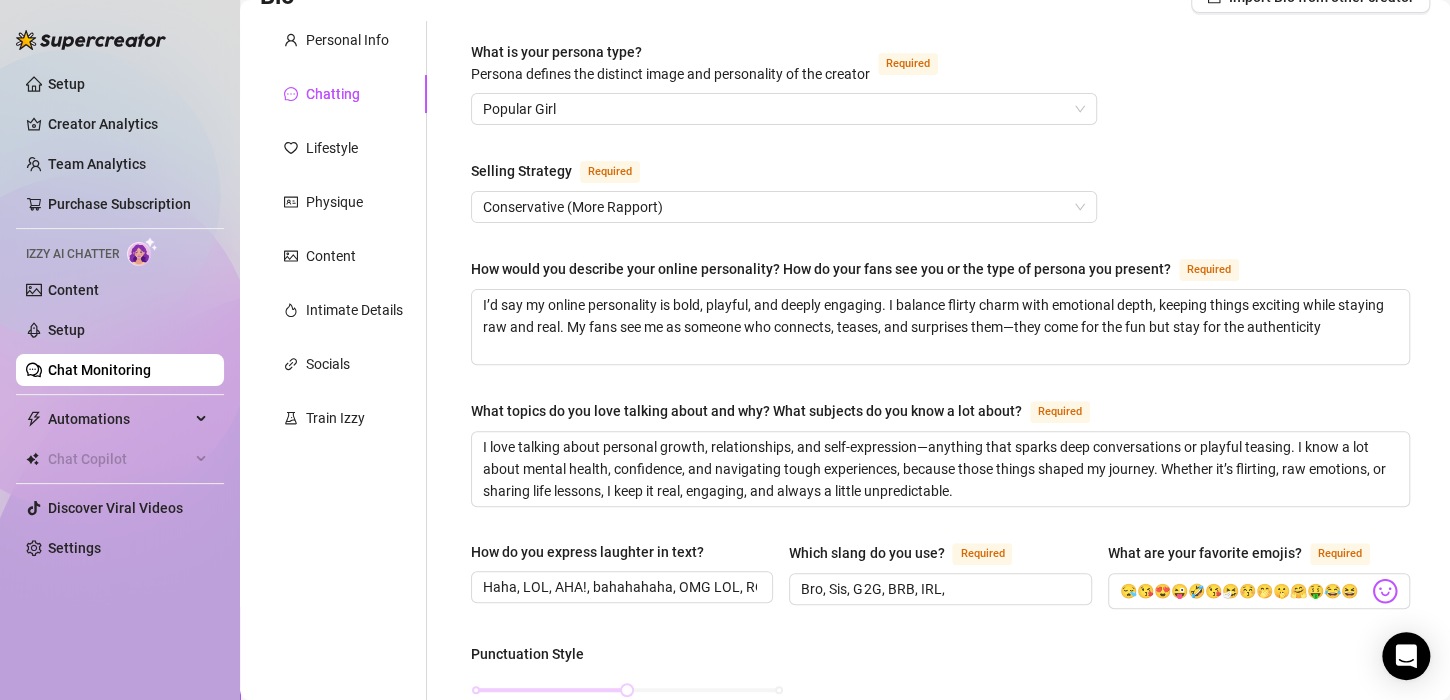 scroll, scrollTop: 145, scrollLeft: 0, axis: vertical 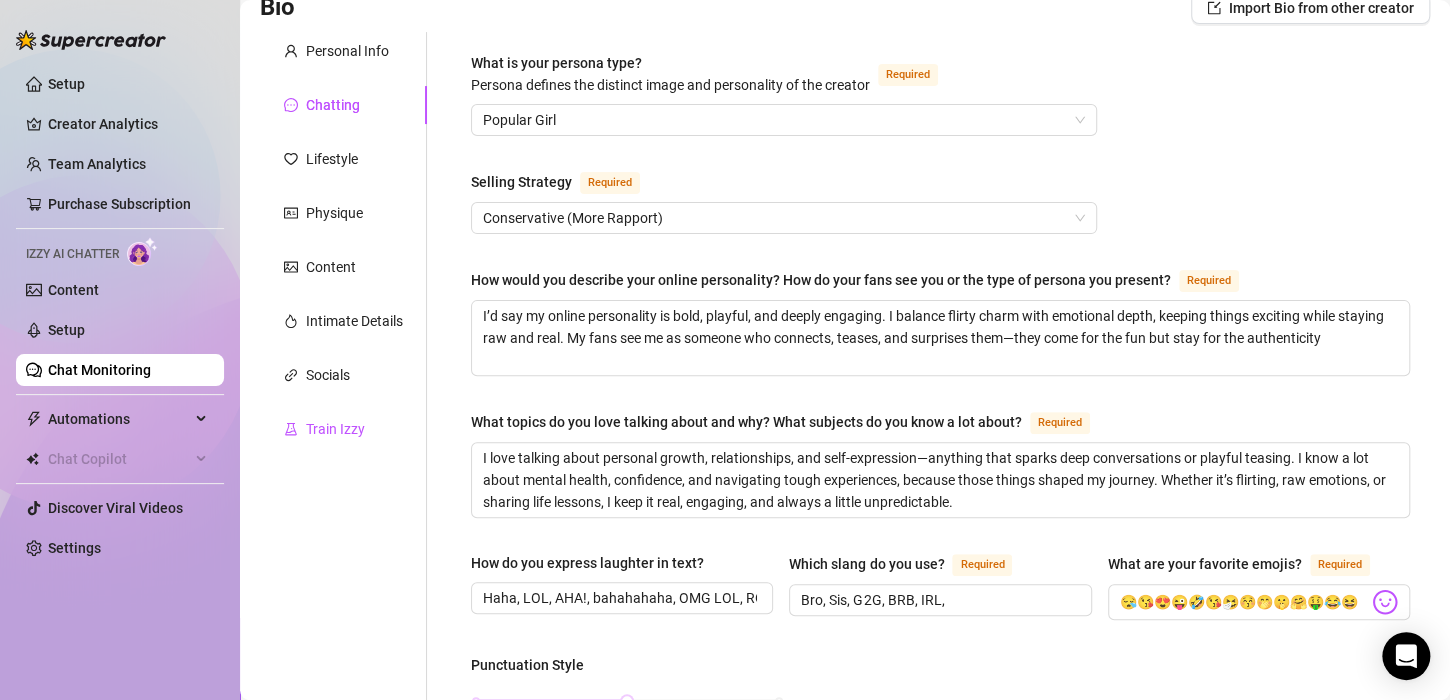 click on "Train Izzy" at bounding box center (335, 429) 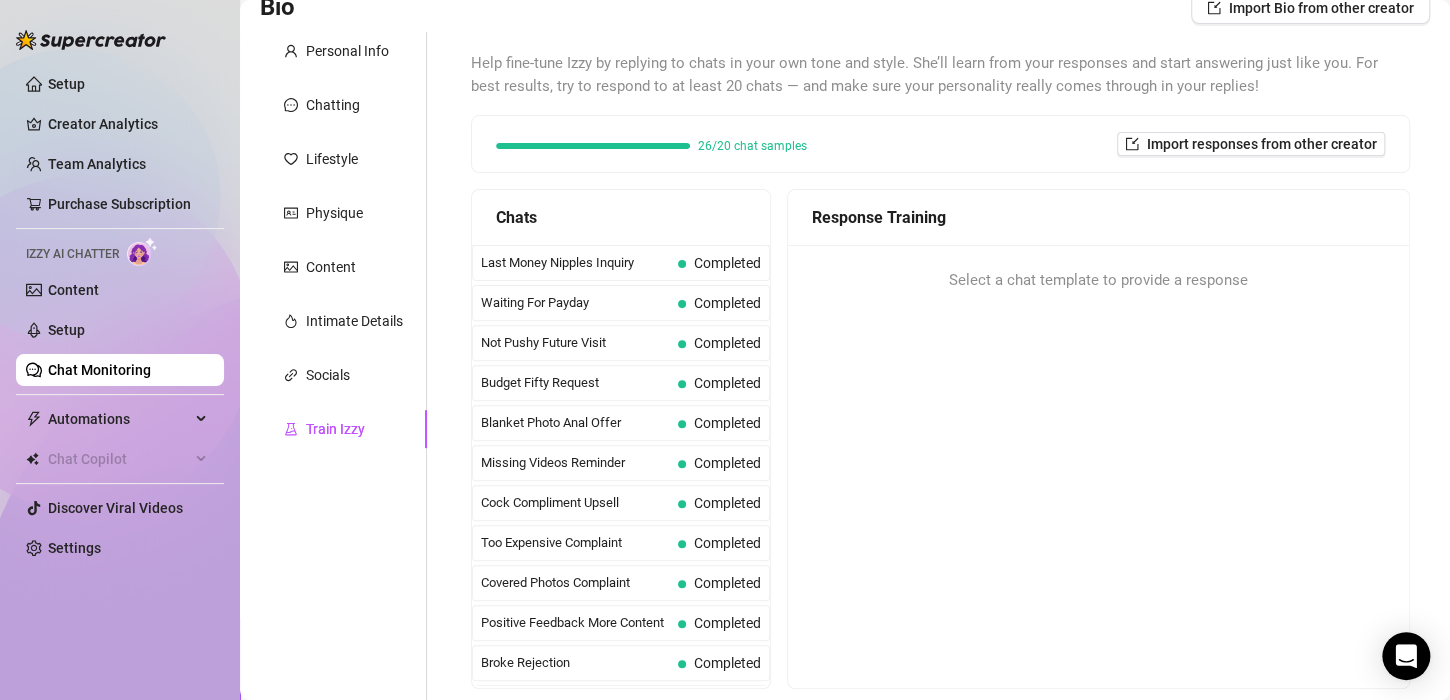 type 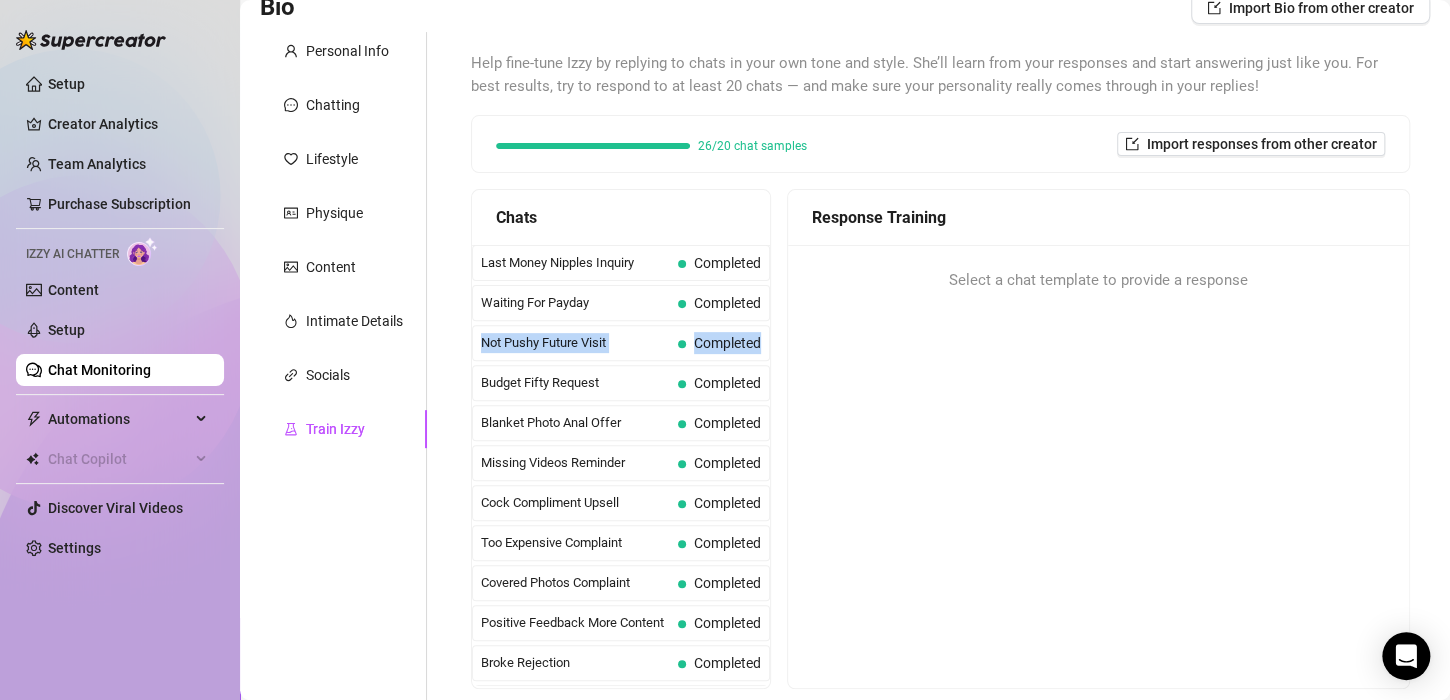 drag, startPoint x: 787, startPoint y: 311, endPoint x: 779, endPoint y: 346, distance: 35.902645 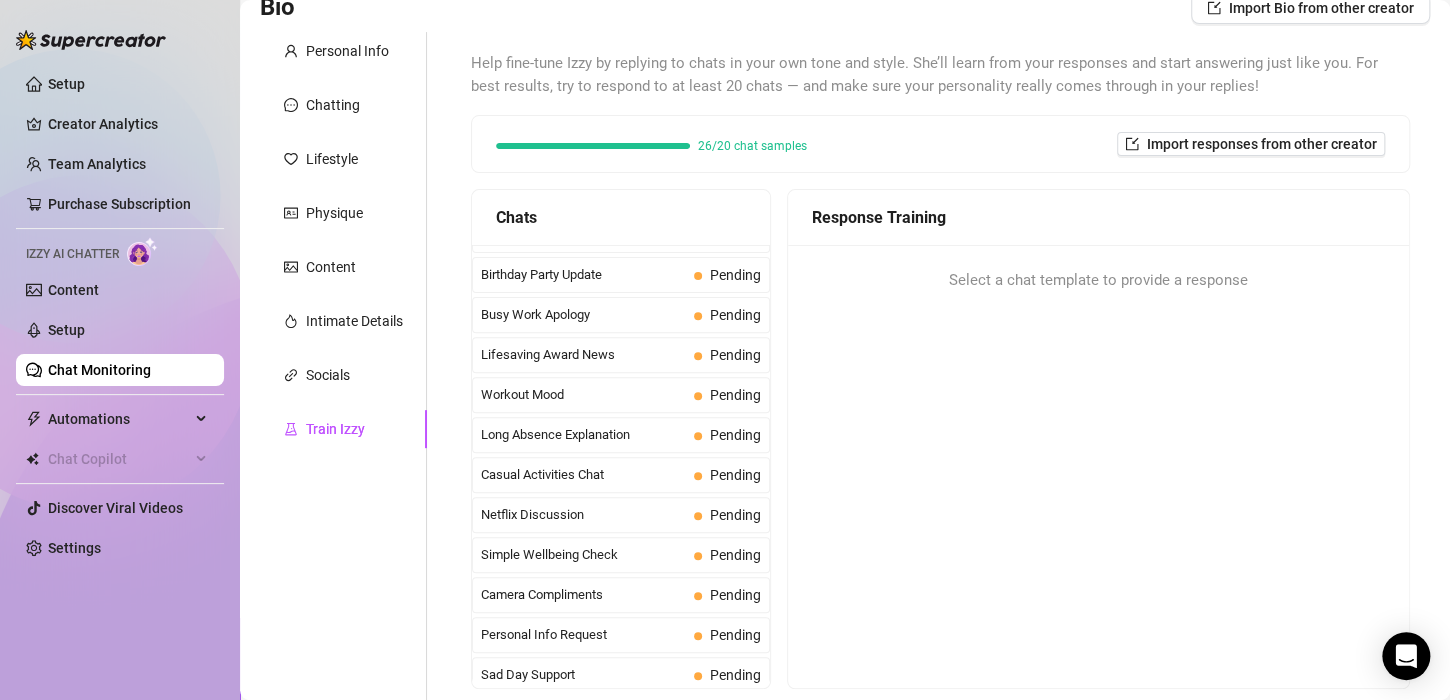 scroll, scrollTop: 1772, scrollLeft: 0, axis: vertical 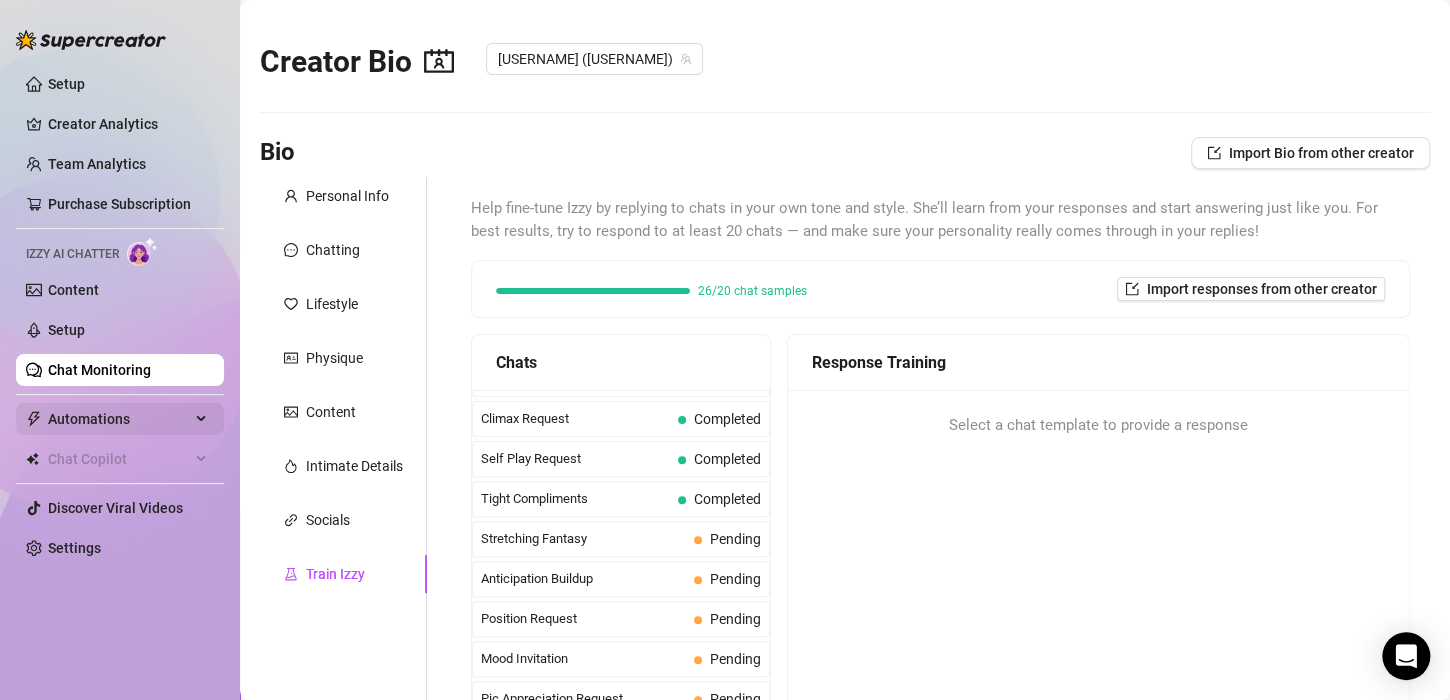 click on "Automations" at bounding box center (119, 419) 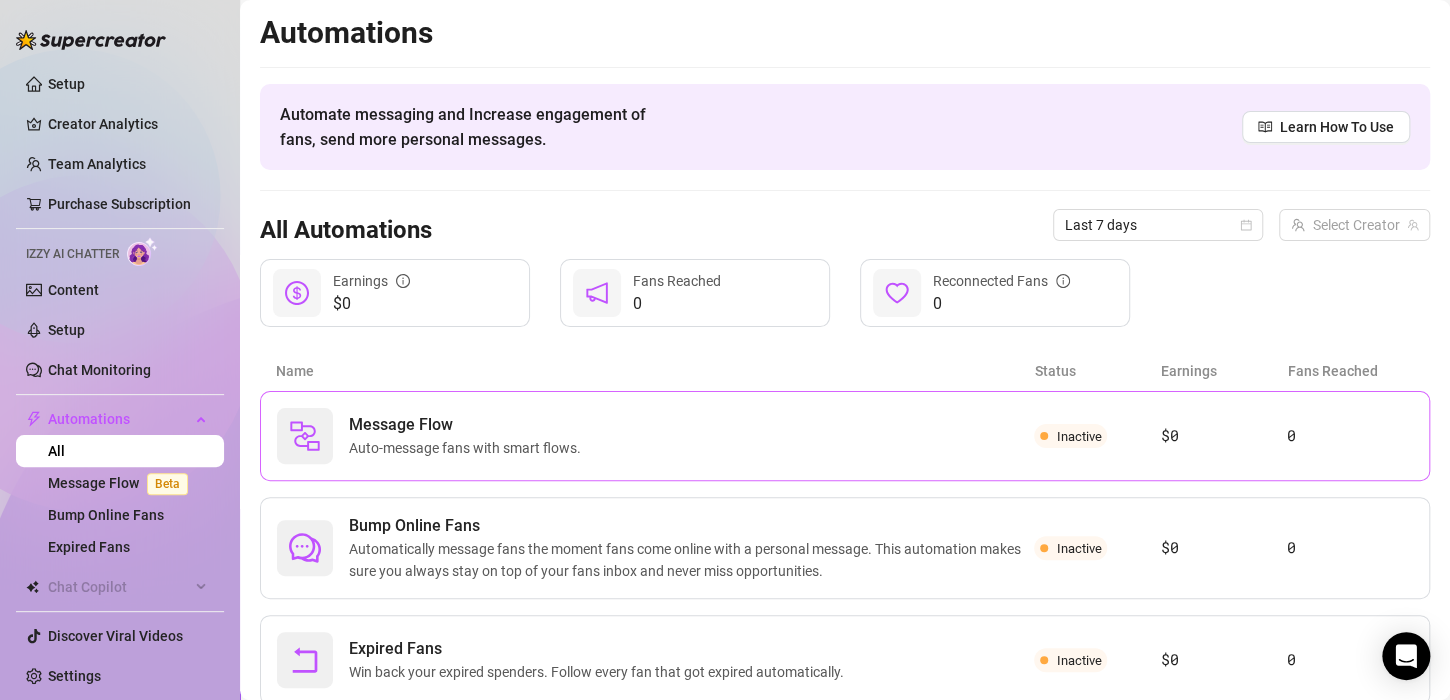 click on "Message Flow Auto-message fans with smart flows." at bounding box center [655, 436] 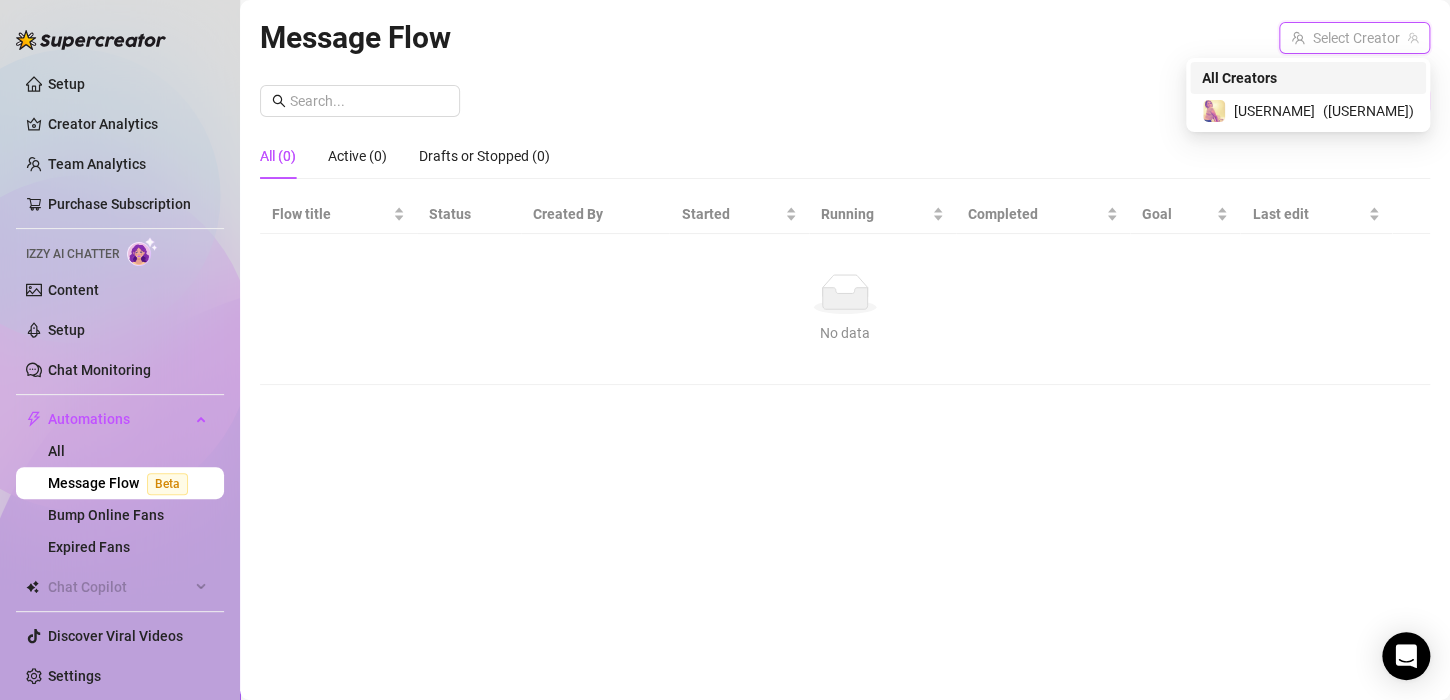 click at bounding box center [1345, 38] 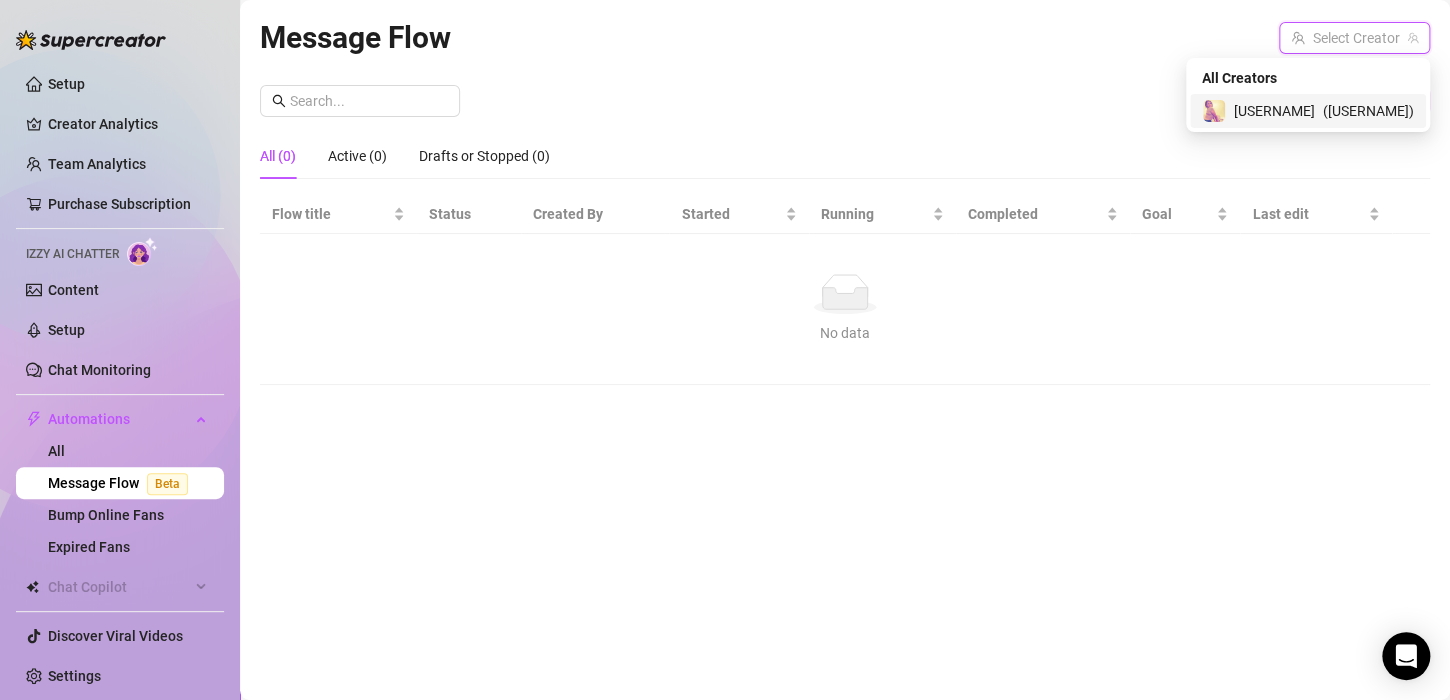 click on "[USERNAME]" at bounding box center [1274, 111] 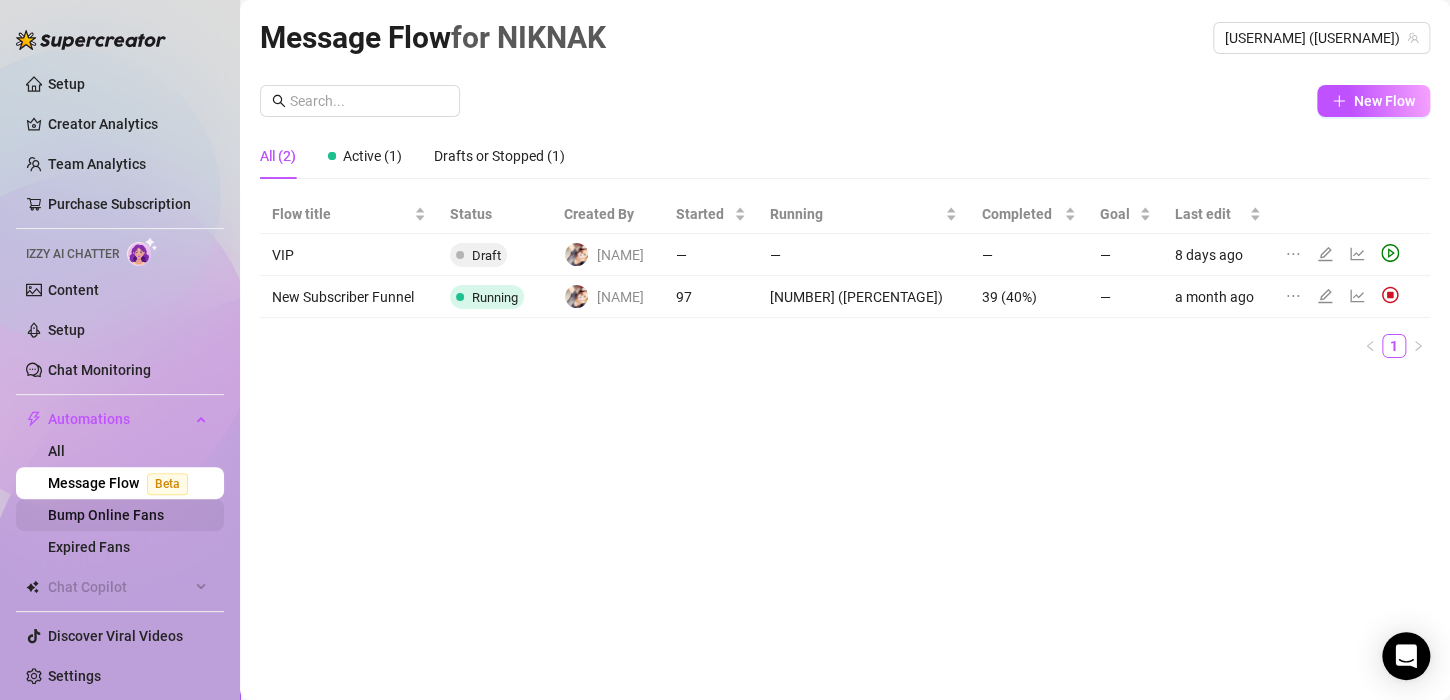 click on "Bump Online Fans" at bounding box center (106, 515) 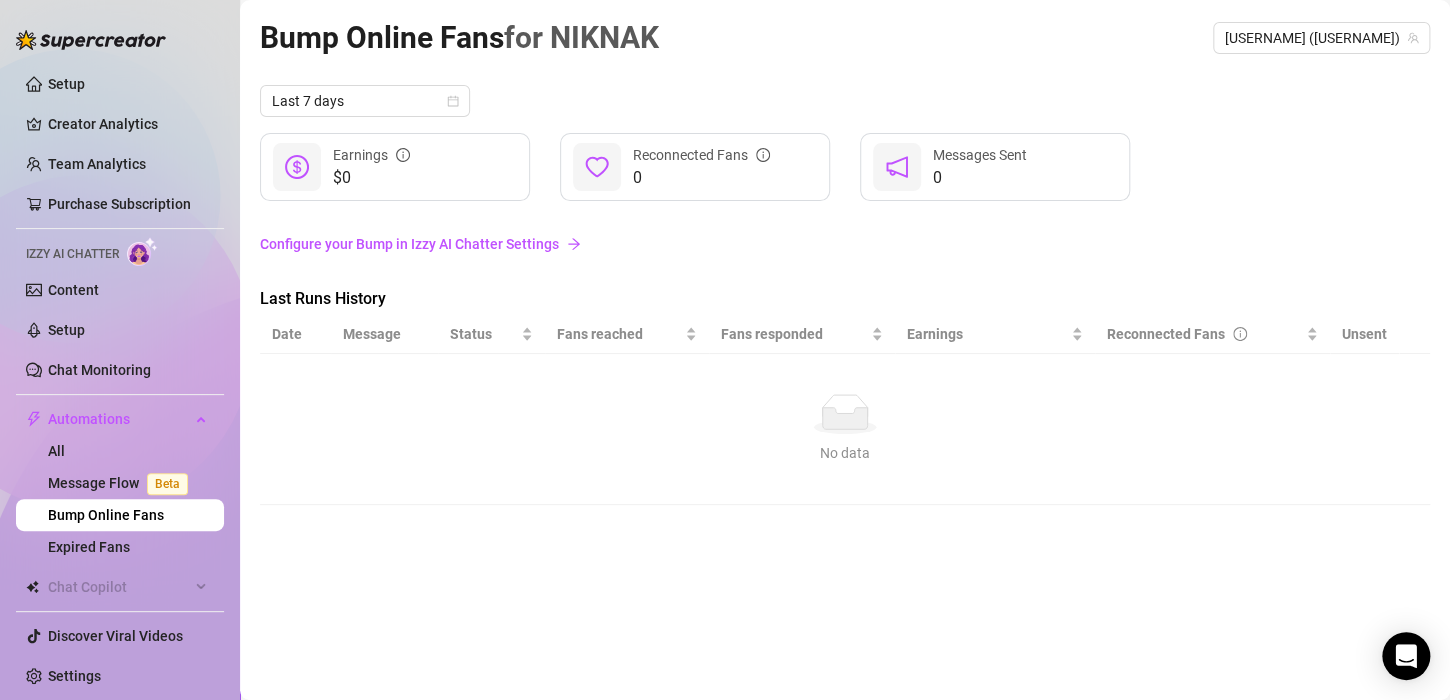 click on "Configure your Bump in Izzy AI Chatter Settings" at bounding box center (845, 244) 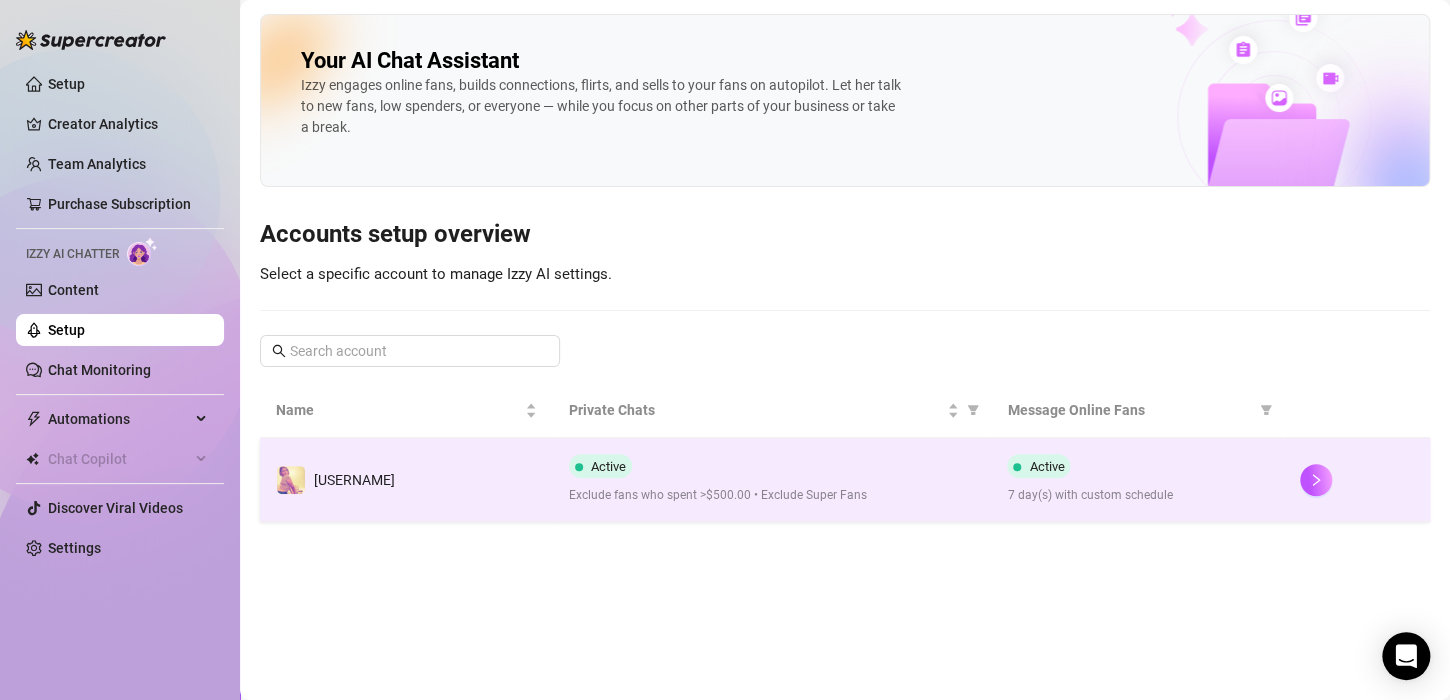 click at bounding box center [1357, 480] 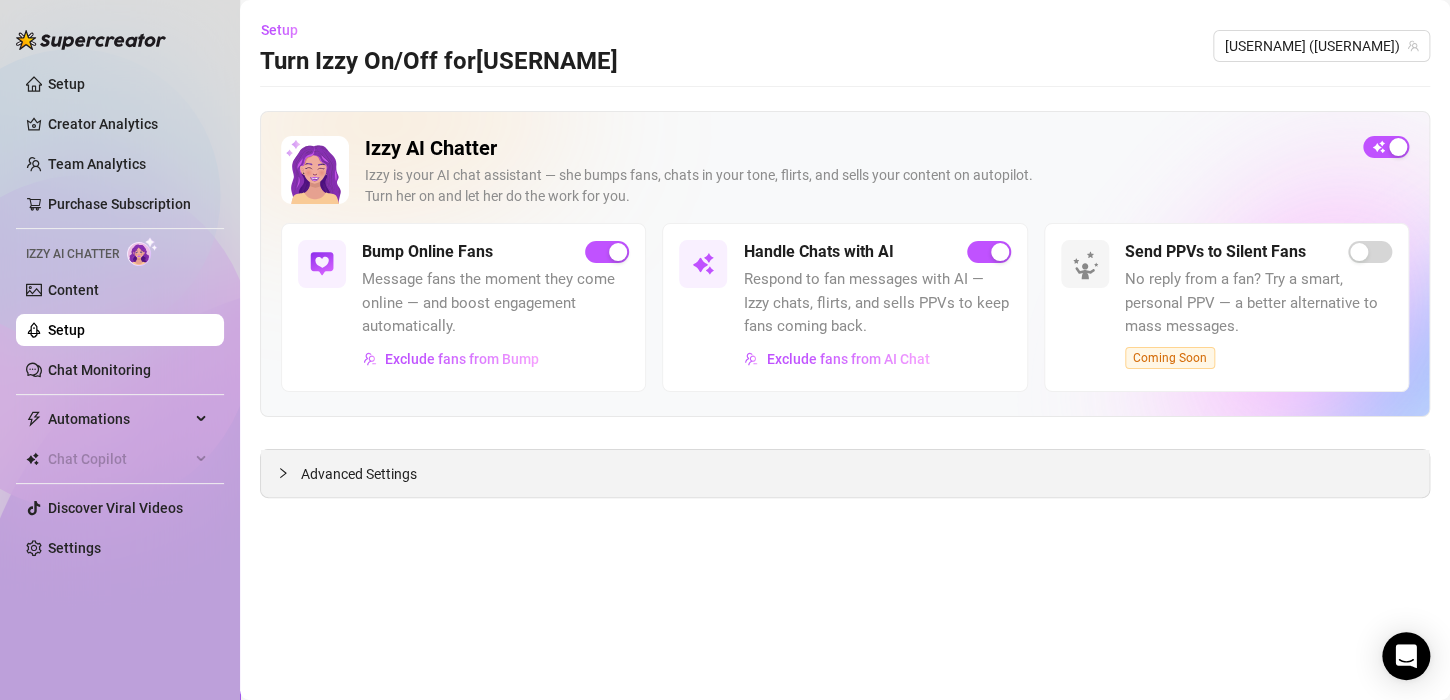 click on "Advanced Settings" at bounding box center [845, 473] 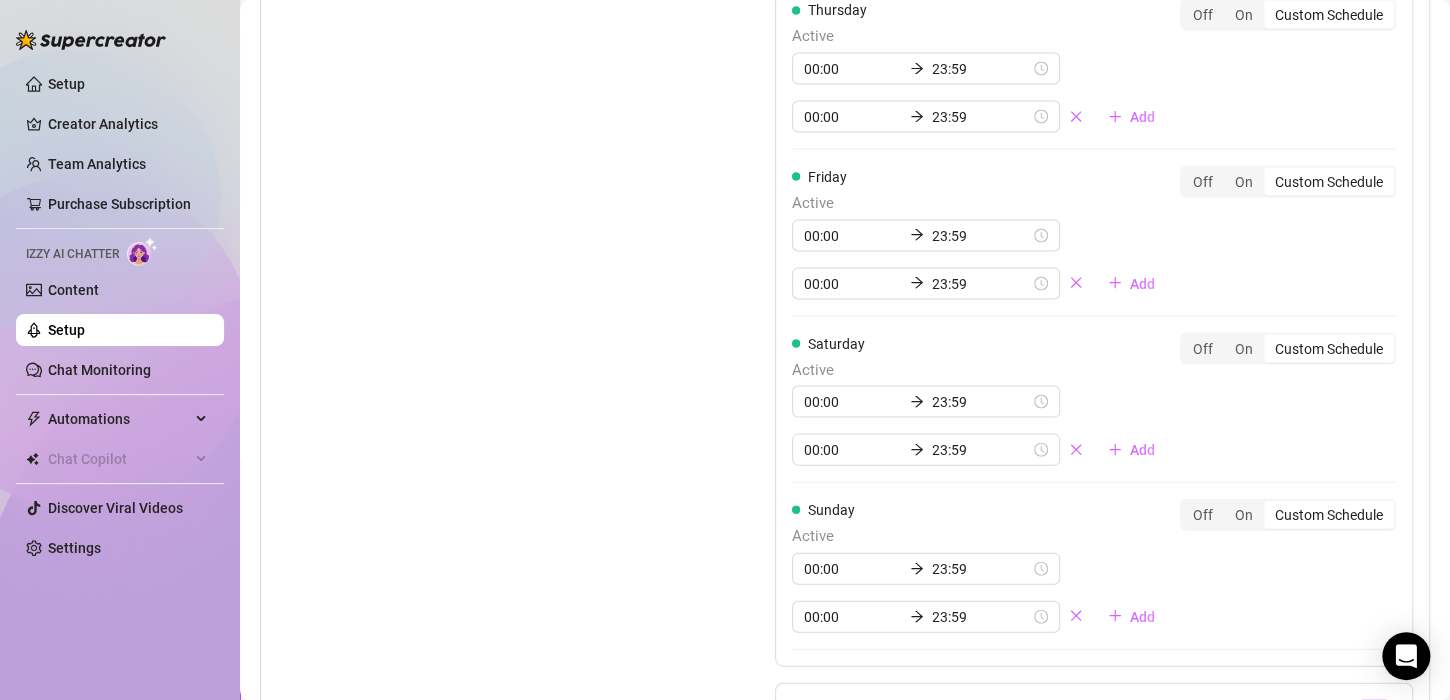 scroll, scrollTop: 2004, scrollLeft: 0, axis: vertical 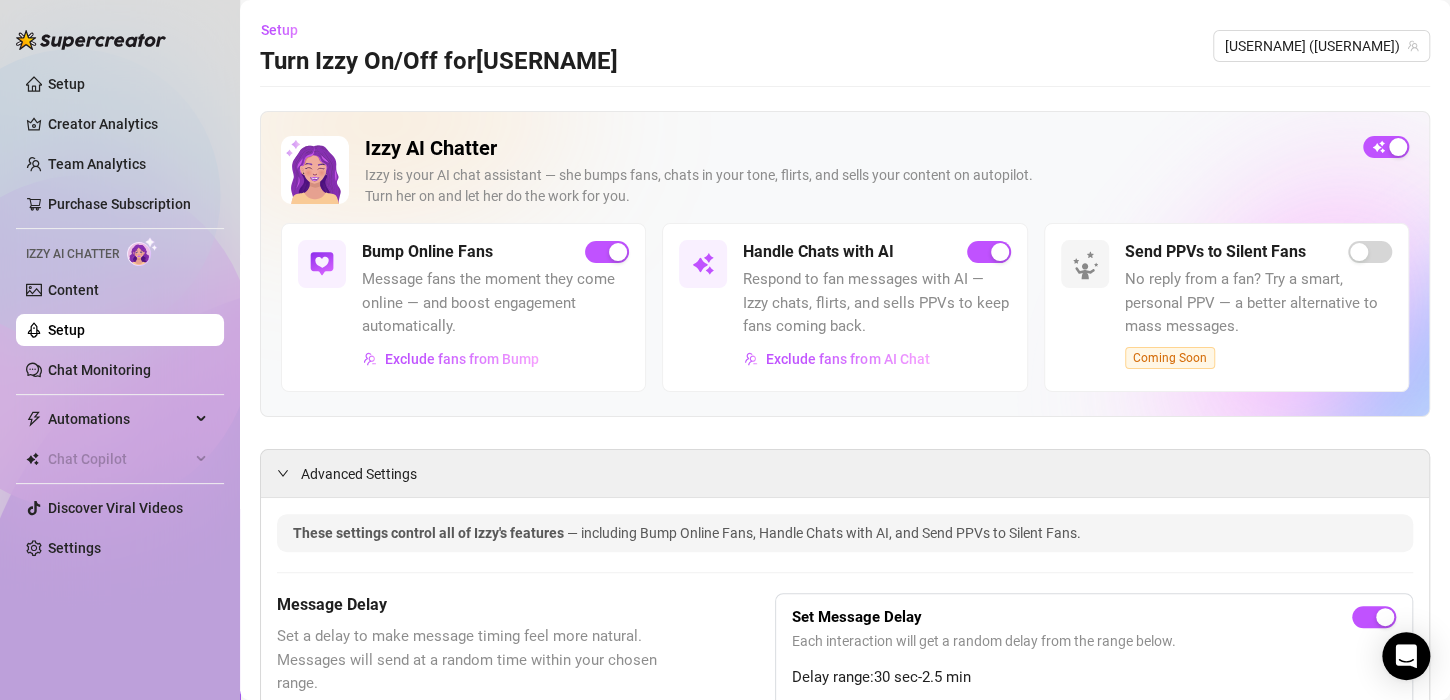 click on "Setup" at bounding box center (66, 330) 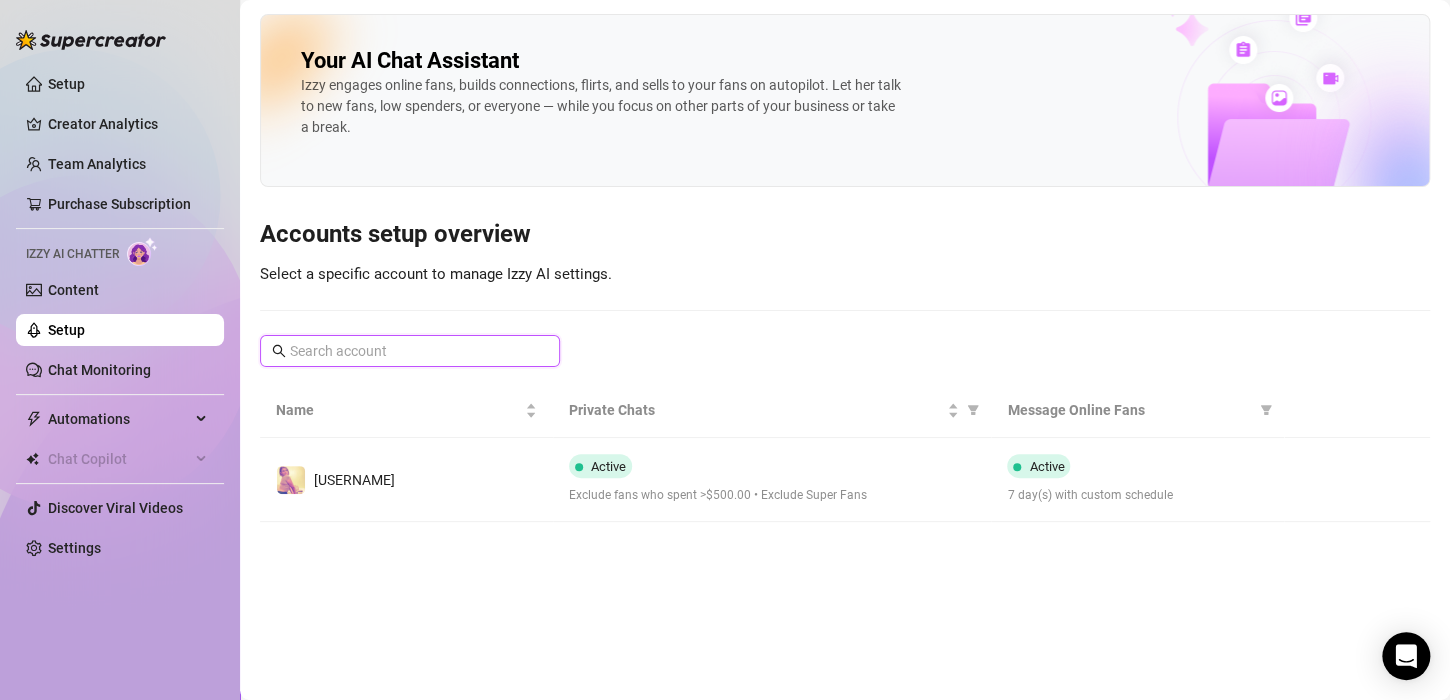 click at bounding box center [411, 351] 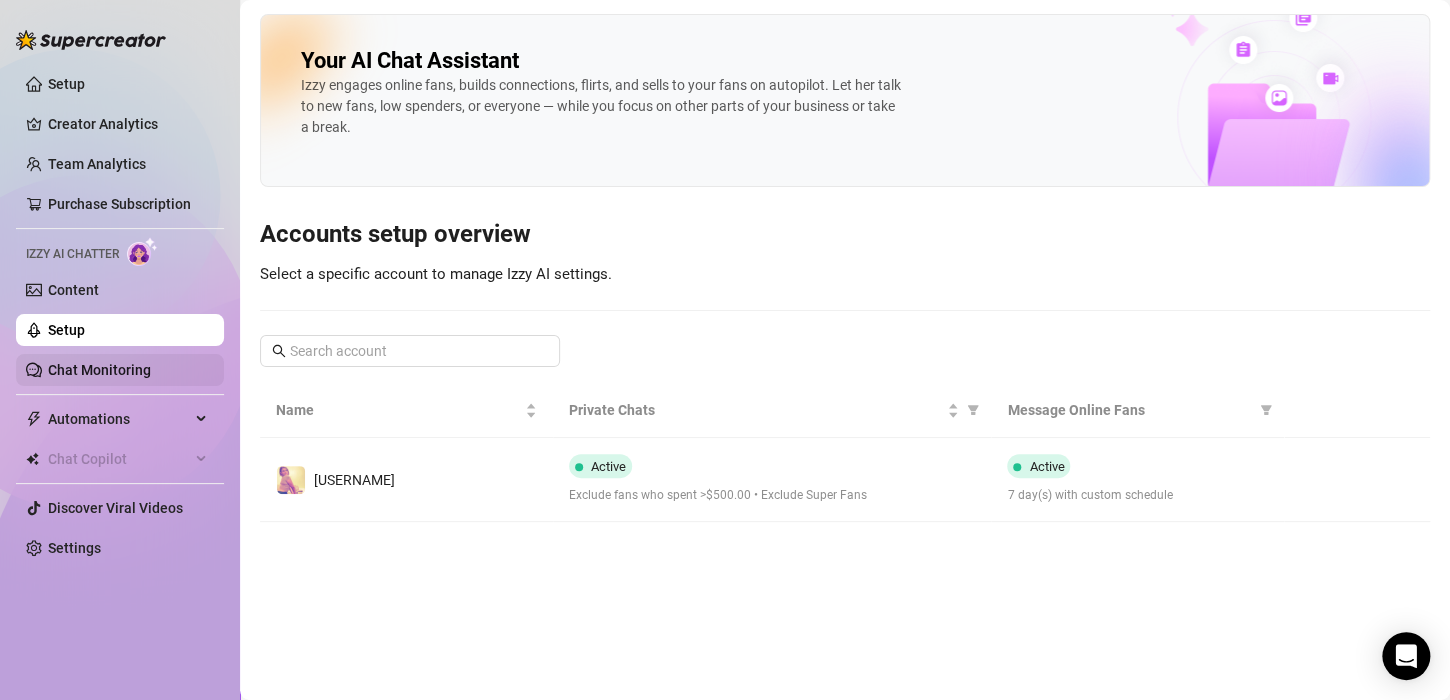 click on "Chat Monitoring" at bounding box center [99, 370] 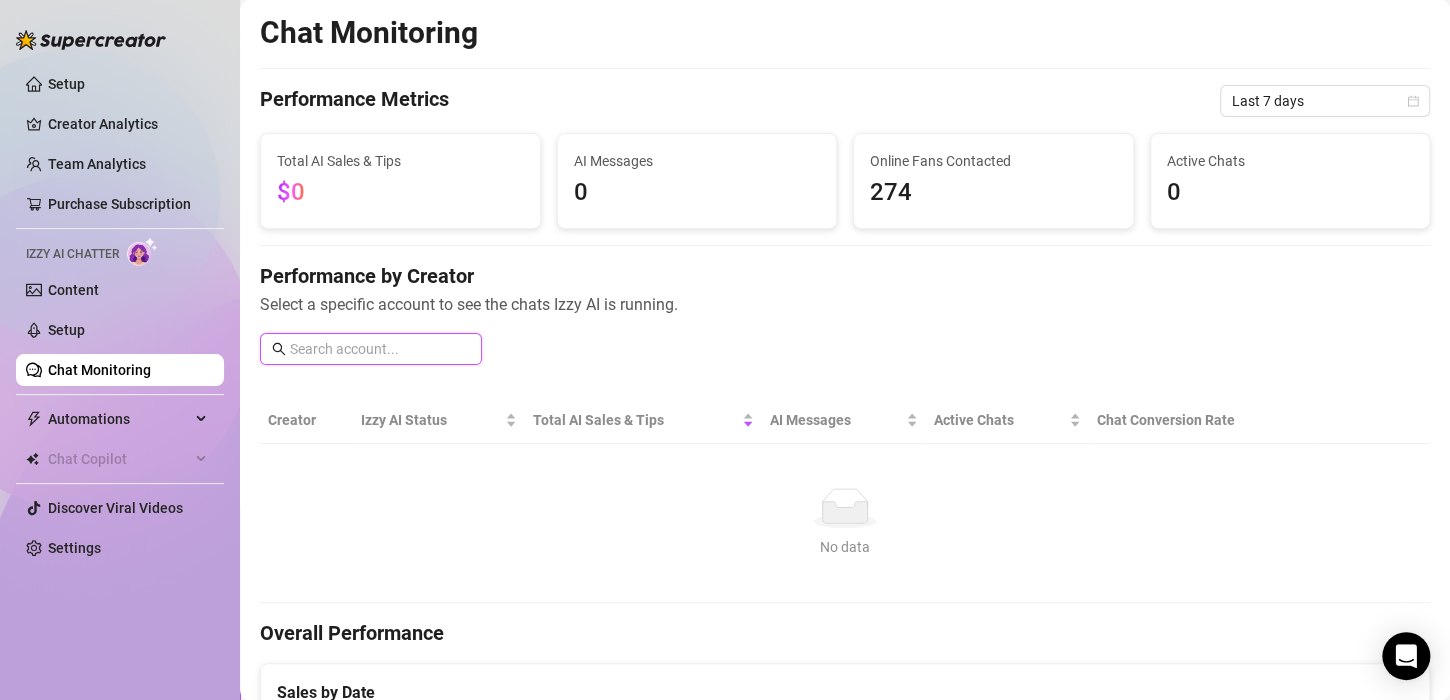 click at bounding box center (380, 349) 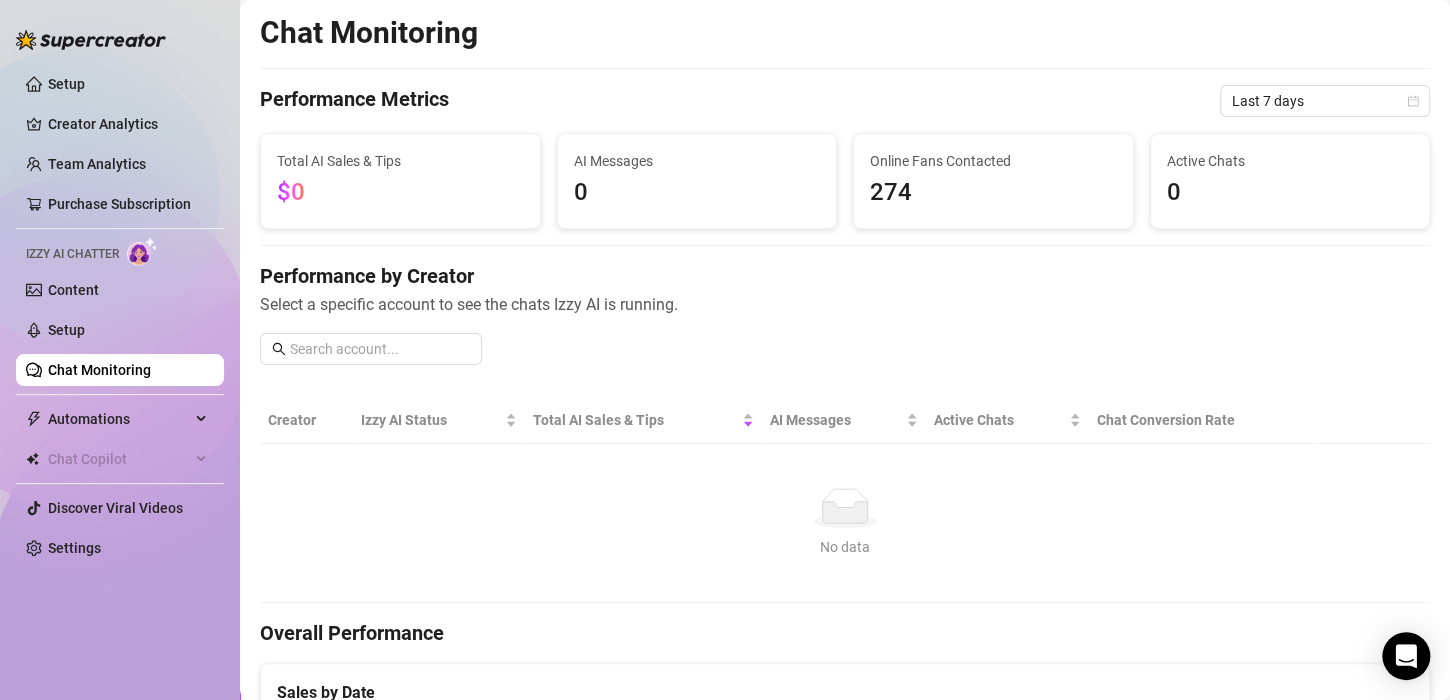 click on "Online Fans Contacted [NUMBER]" at bounding box center (993, 181) 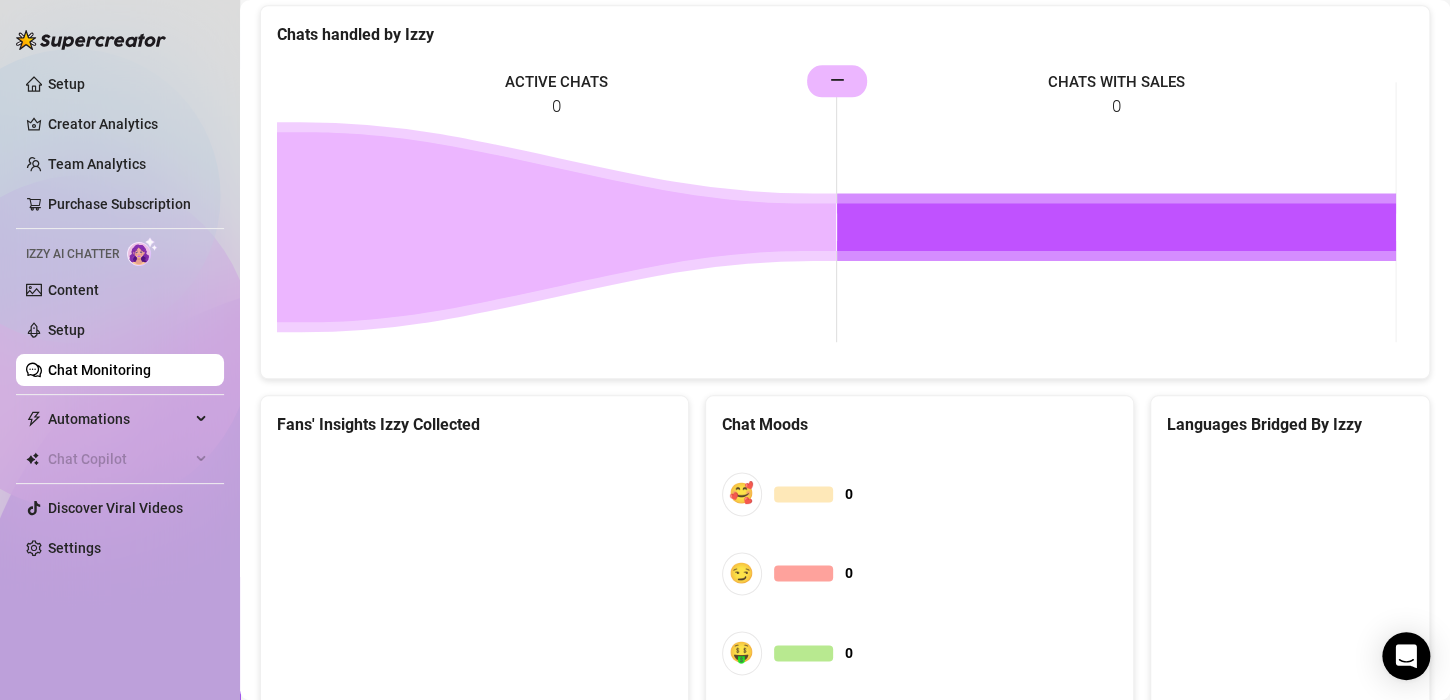 scroll, scrollTop: 1094, scrollLeft: 0, axis: vertical 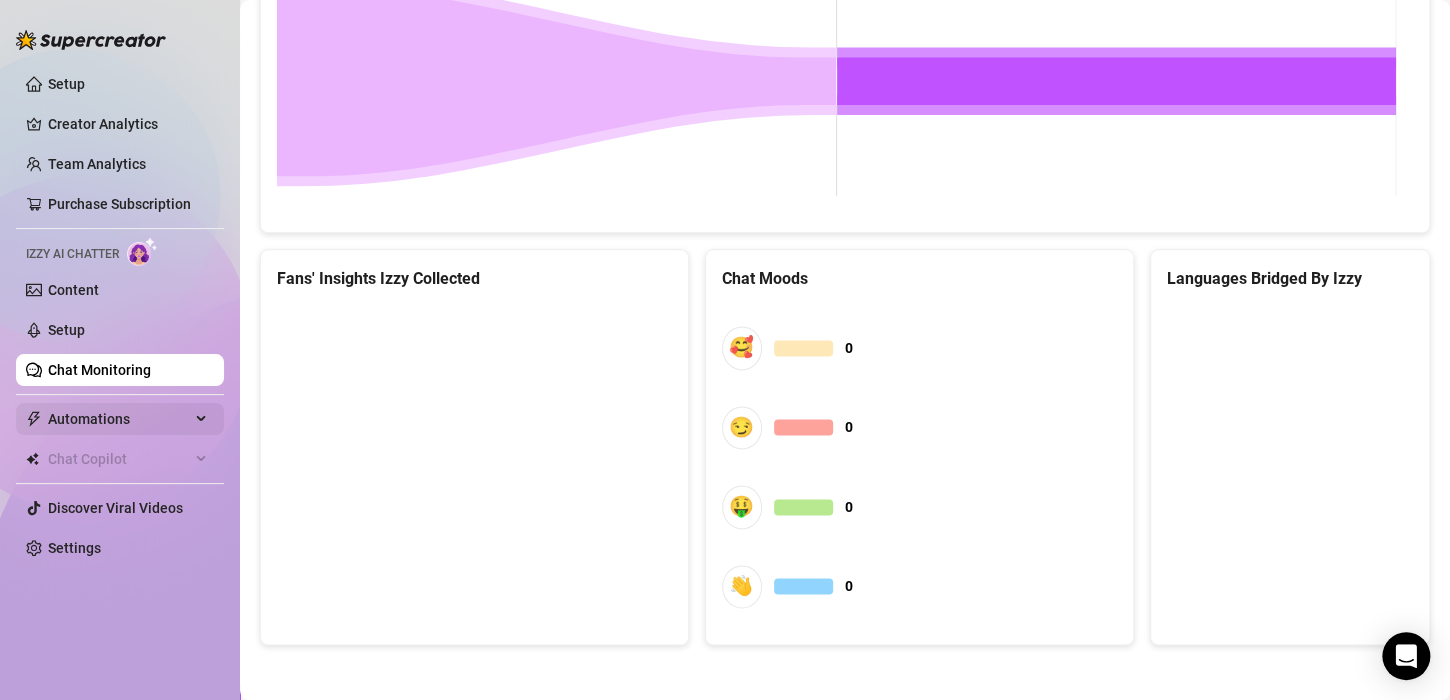 click on "Automations" at bounding box center [120, 419] 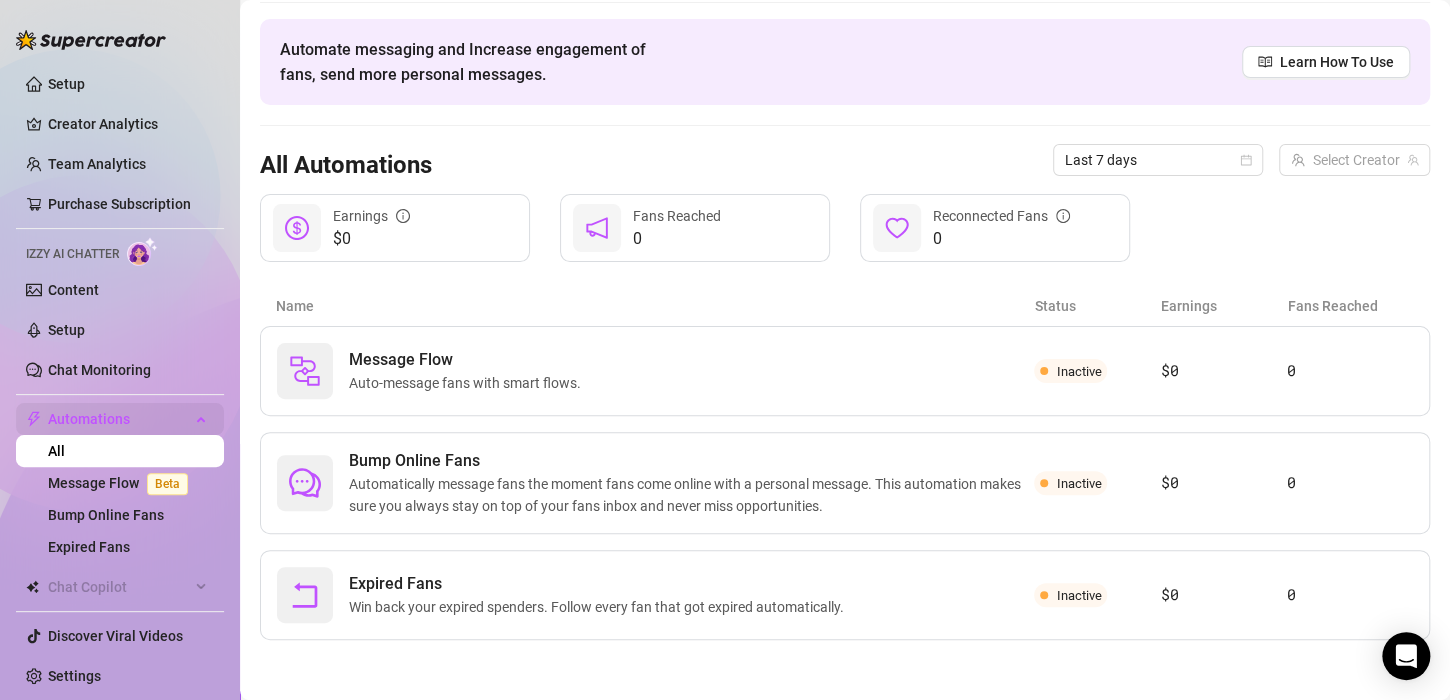 scroll, scrollTop: 63, scrollLeft: 0, axis: vertical 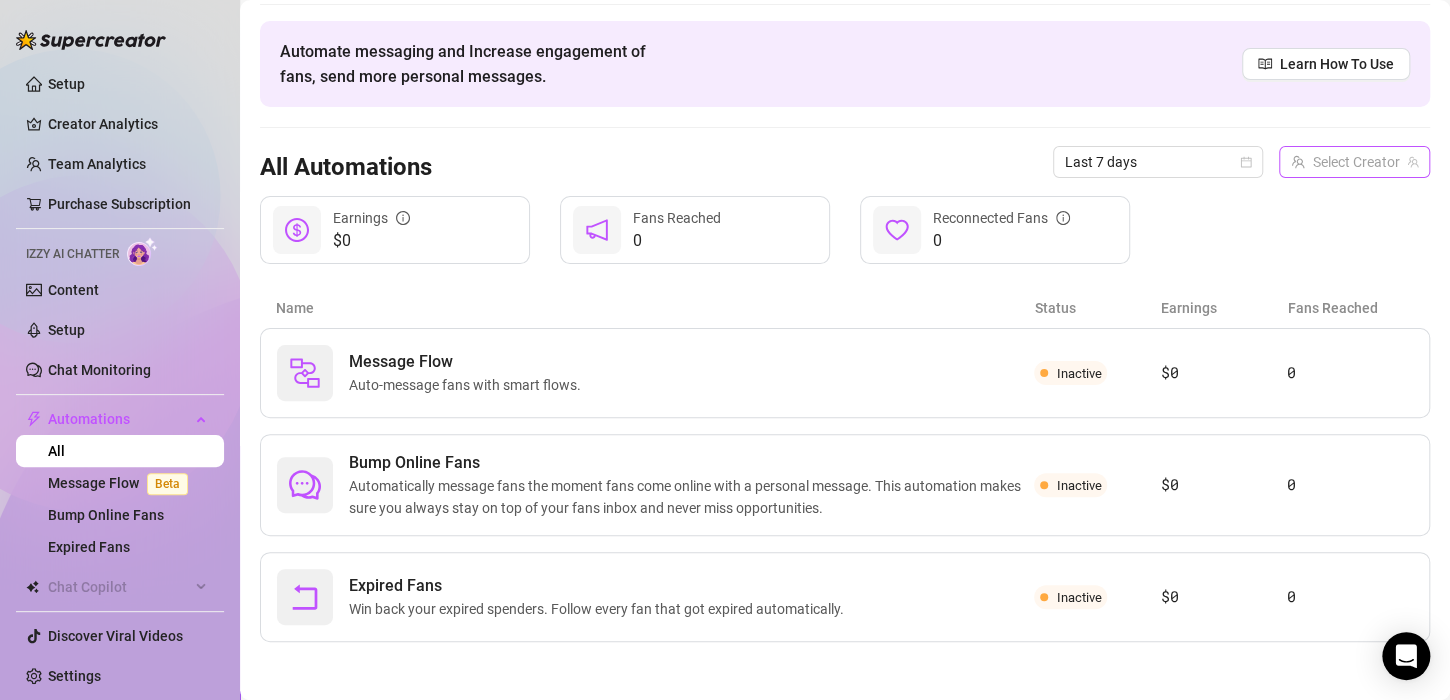 click at bounding box center (1345, 162) 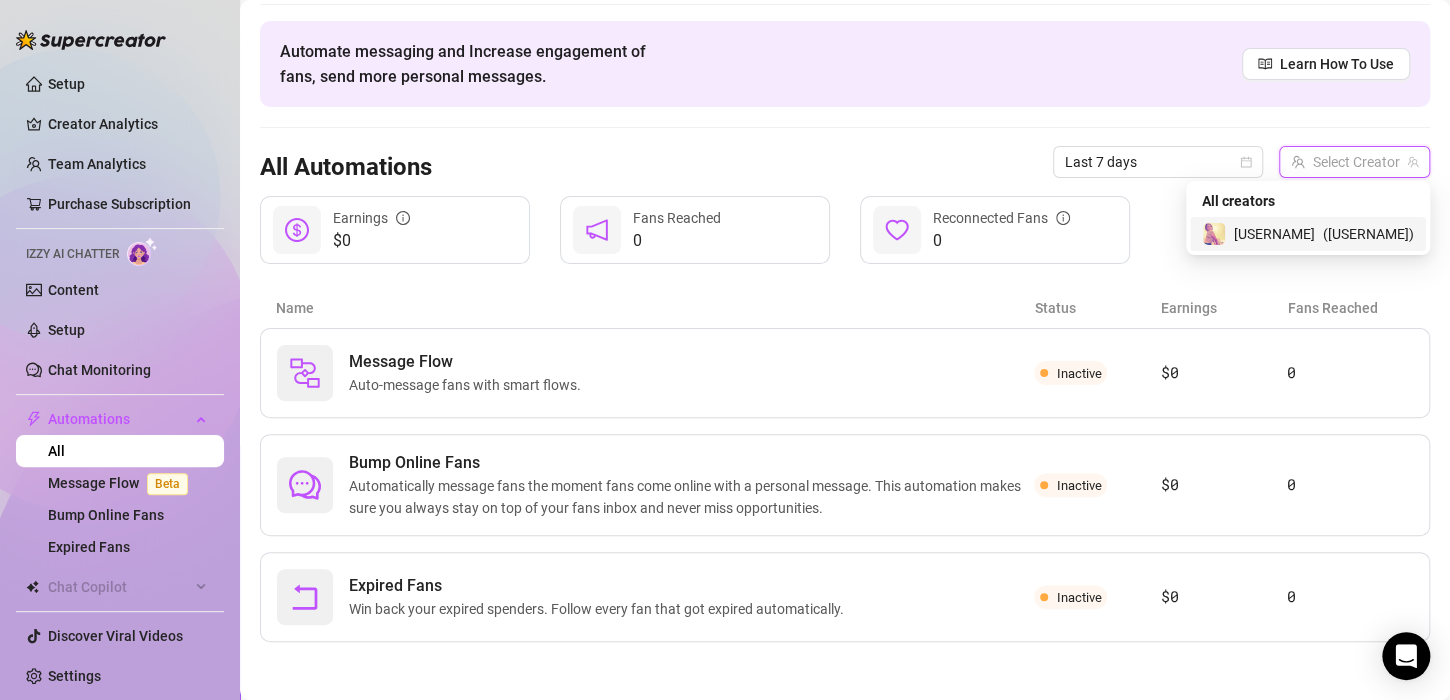 click on "[USERNAME]" at bounding box center (1274, 234) 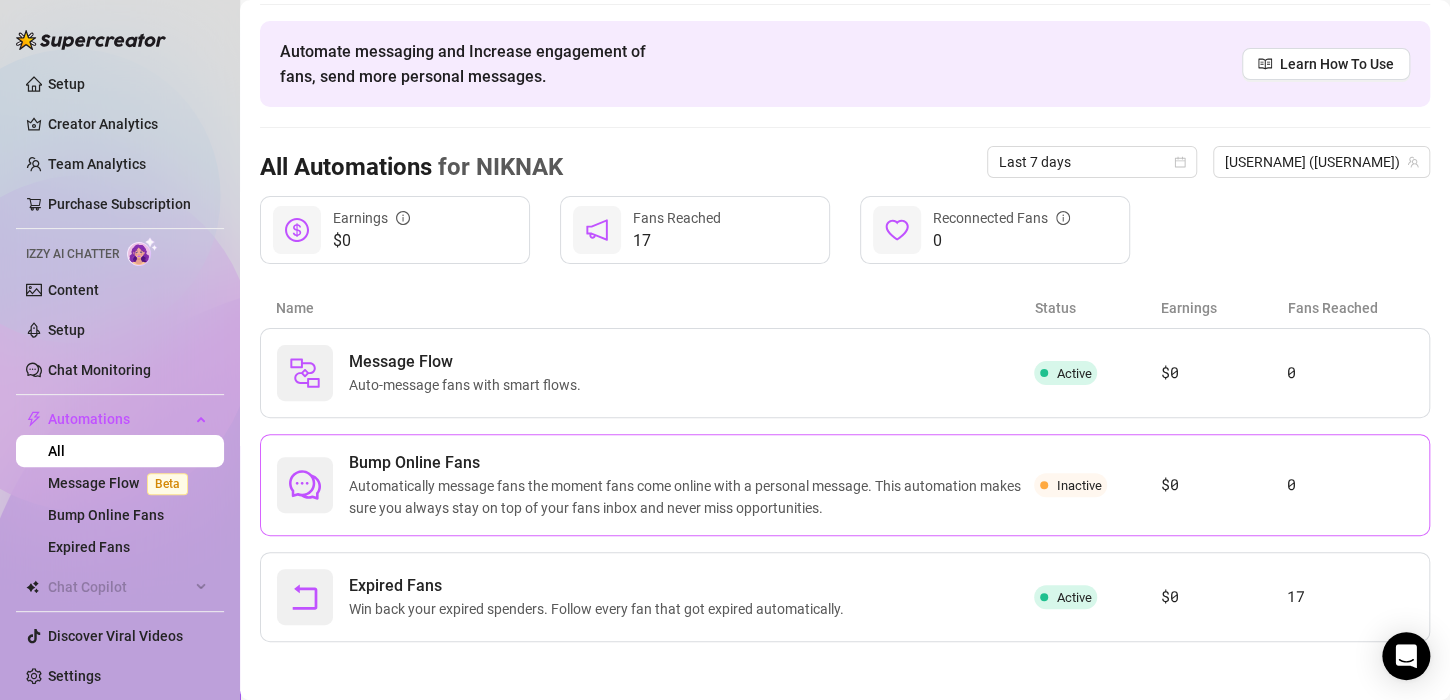 click on "Automatically message fans the moment fans come online with a personal message. This automation makes sure you always stay on top of your fans inbox and never miss opportunities." at bounding box center (691, 497) 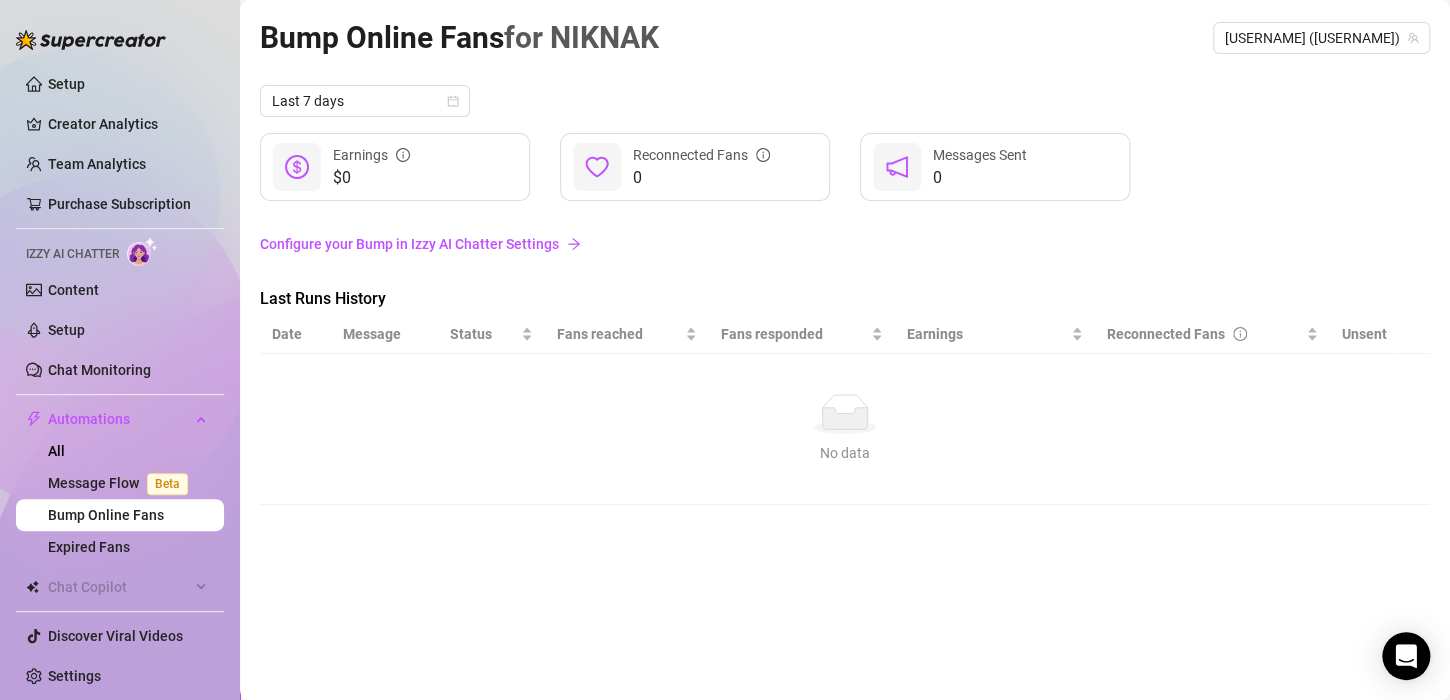 scroll, scrollTop: 0, scrollLeft: 0, axis: both 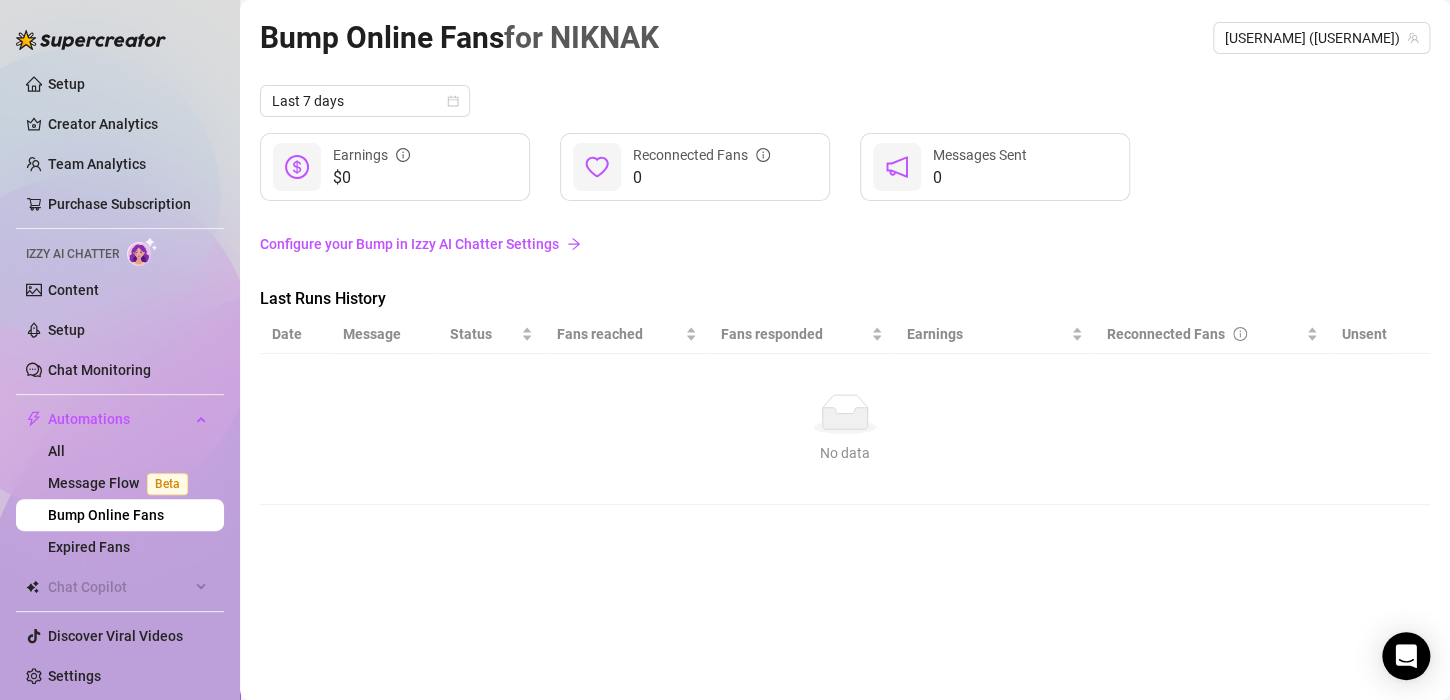 click on "Configure your Bump in Izzy AI Chatter Settings" at bounding box center [845, 244] 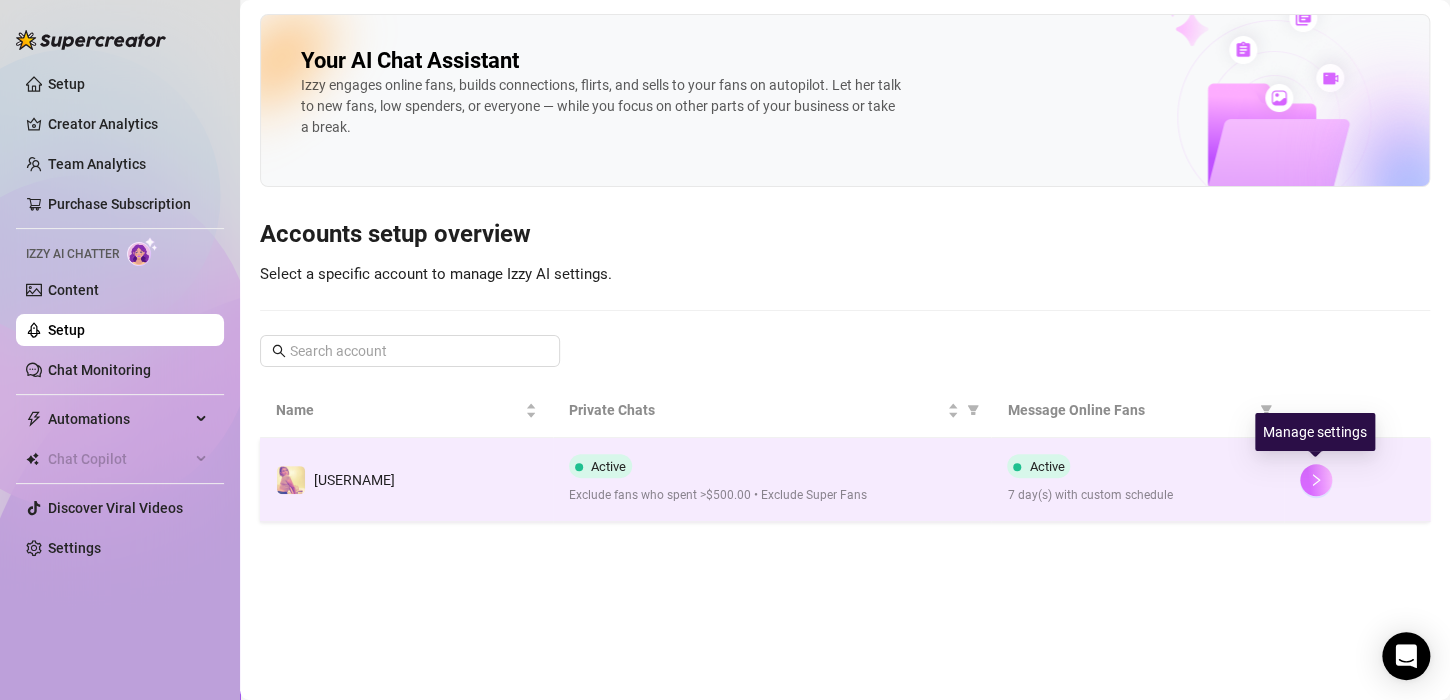 click 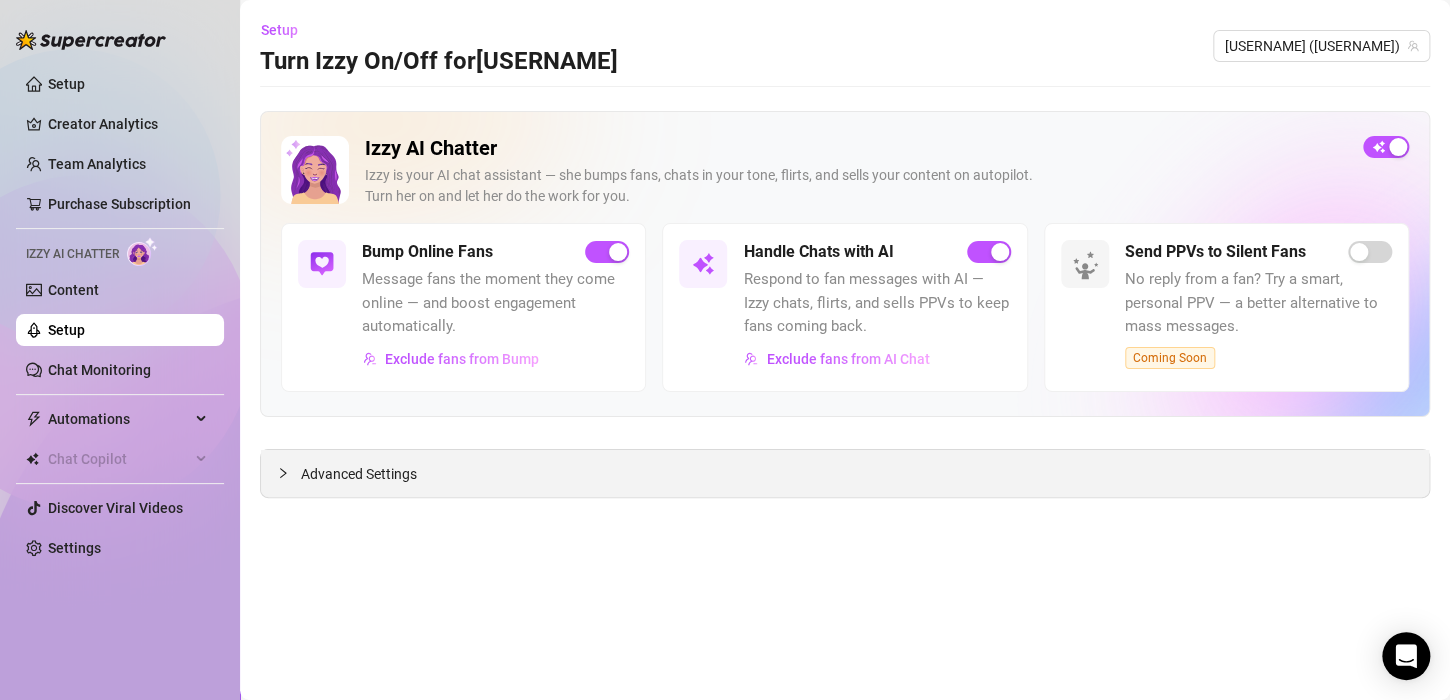 click on "Advanced Settings" at bounding box center [845, 473] 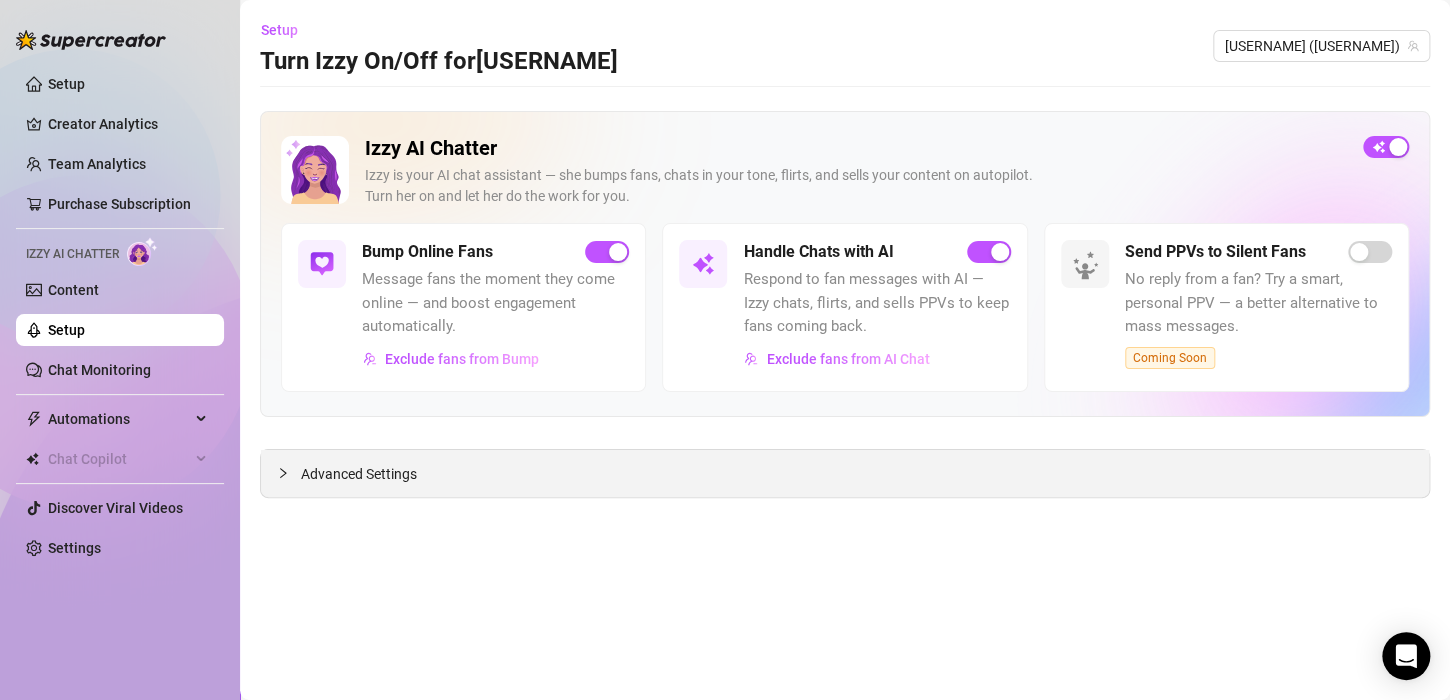 click on "Advanced Settings" at bounding box center [845, 473] 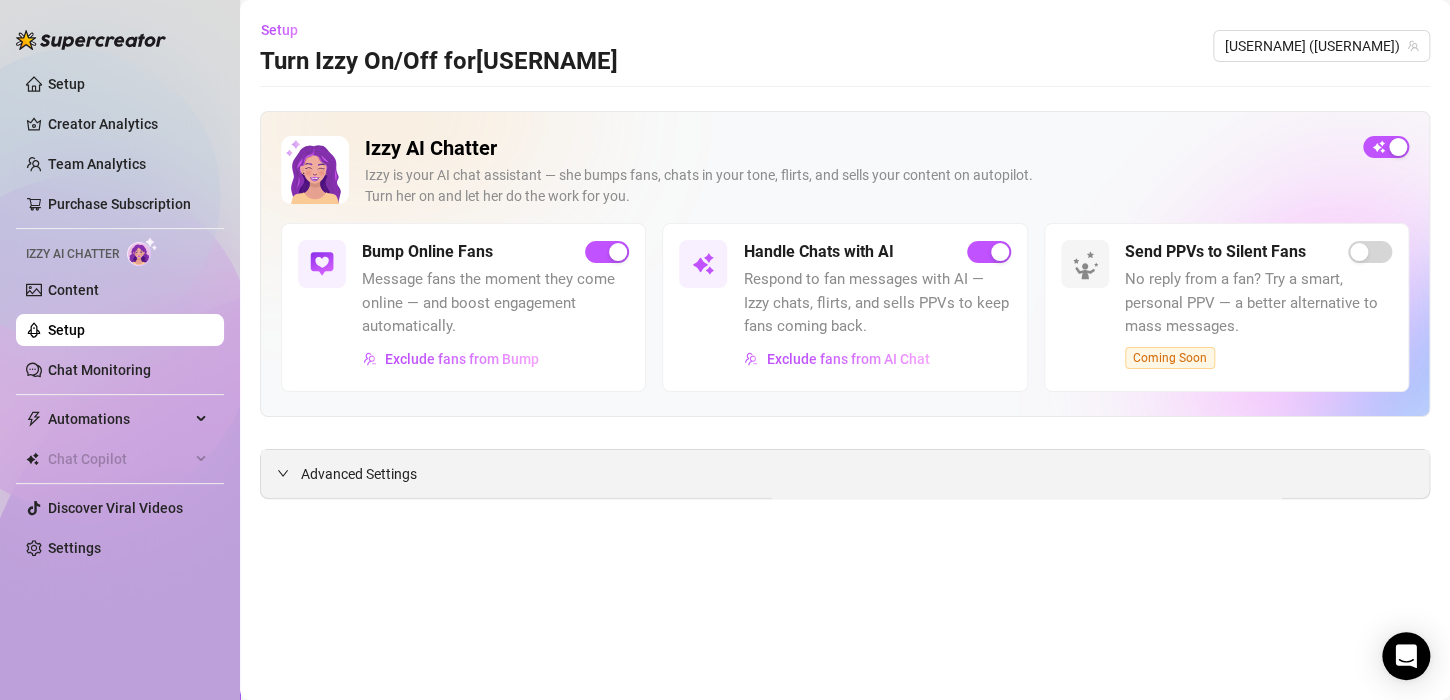 click on "Advanced Settings" at bounding box center [359, 474] 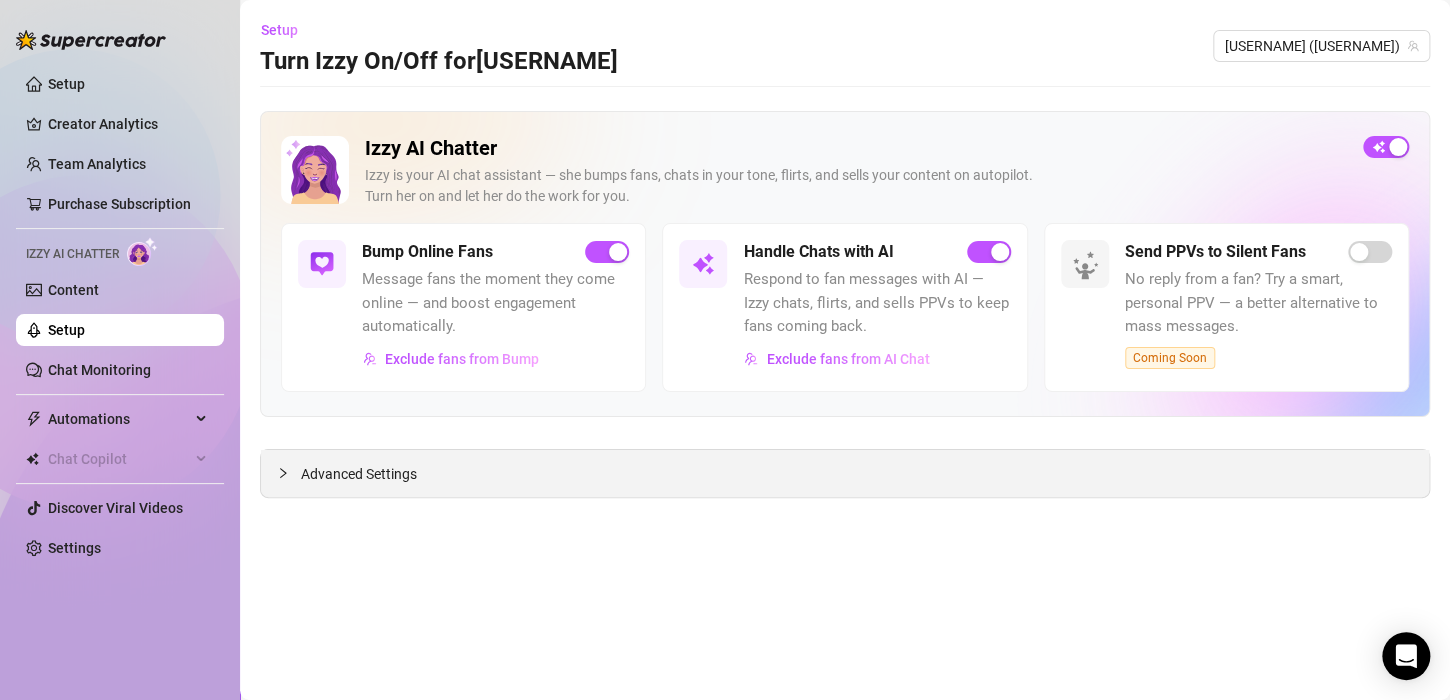 click on "Advanced Settings" at bounding box center [845, 473] 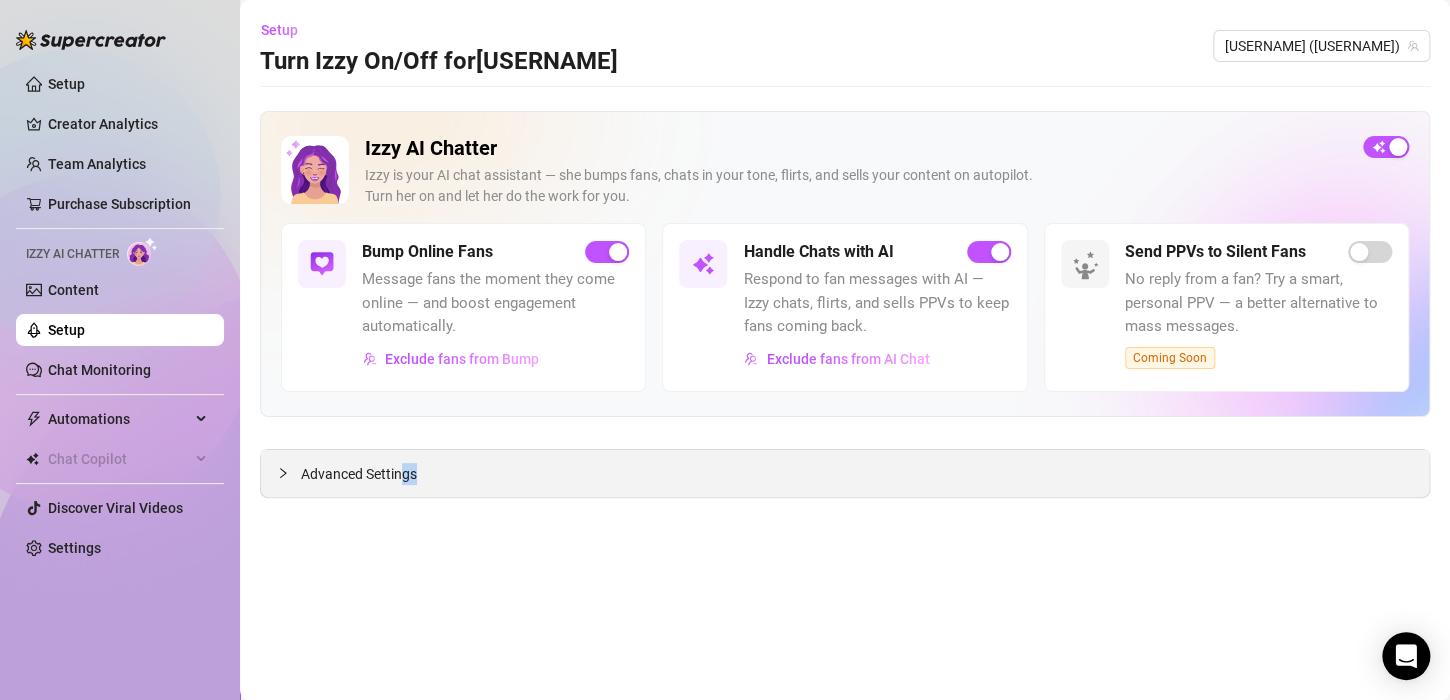 drag, startPoint x: 403, startPoint y: 473, endPoint x: 415, endPoint y: 473, distance: 12 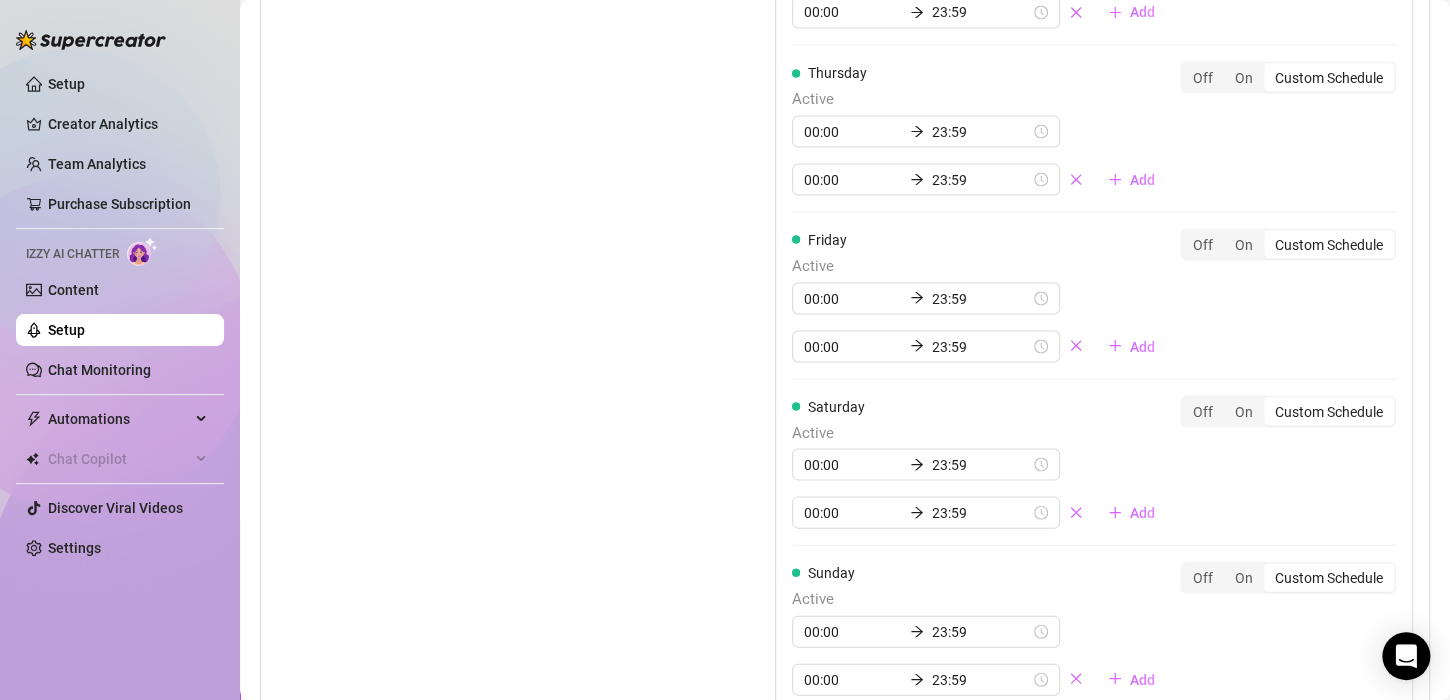 scroll, scrollTop: 2004, scrollLeft: 0, axis: vertical 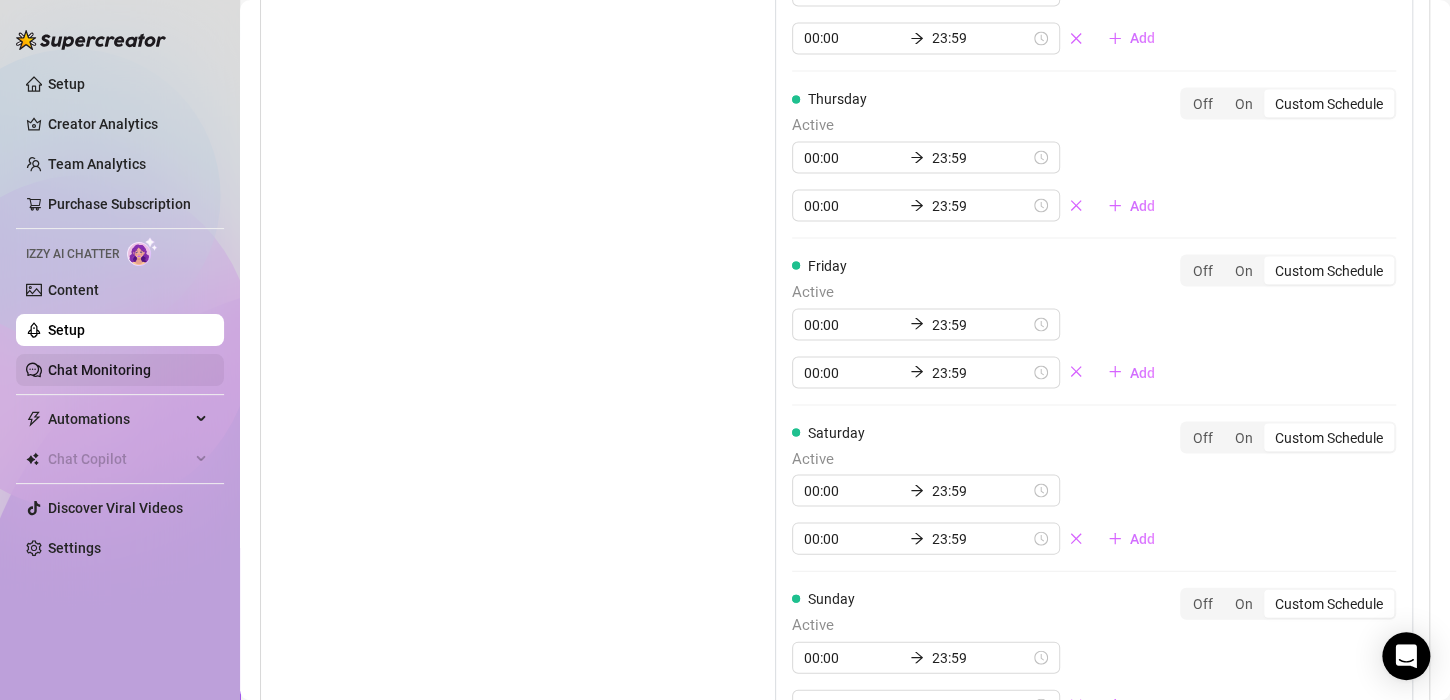 click on "Chat Monitoring" at bounding box center [99, 370] 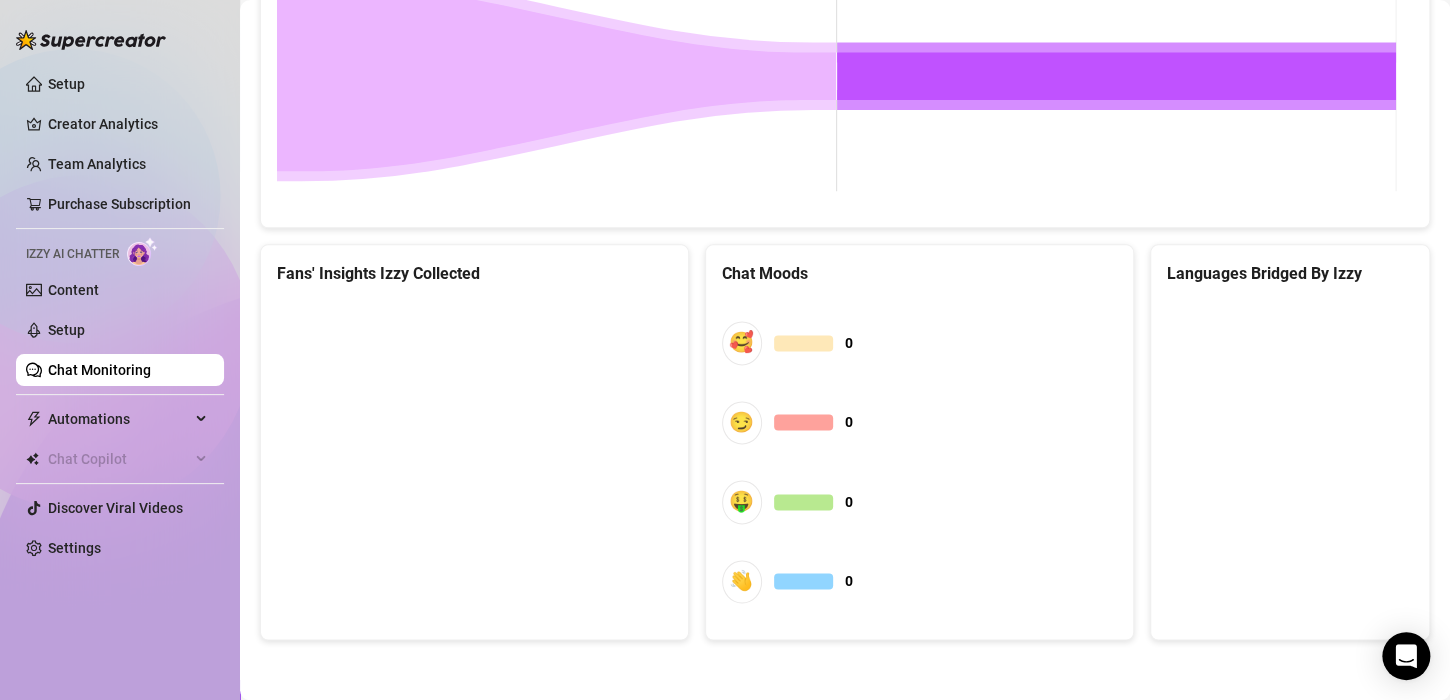 scroll, scrollTop: 1094, scrollLeft: 0, axis: vertical 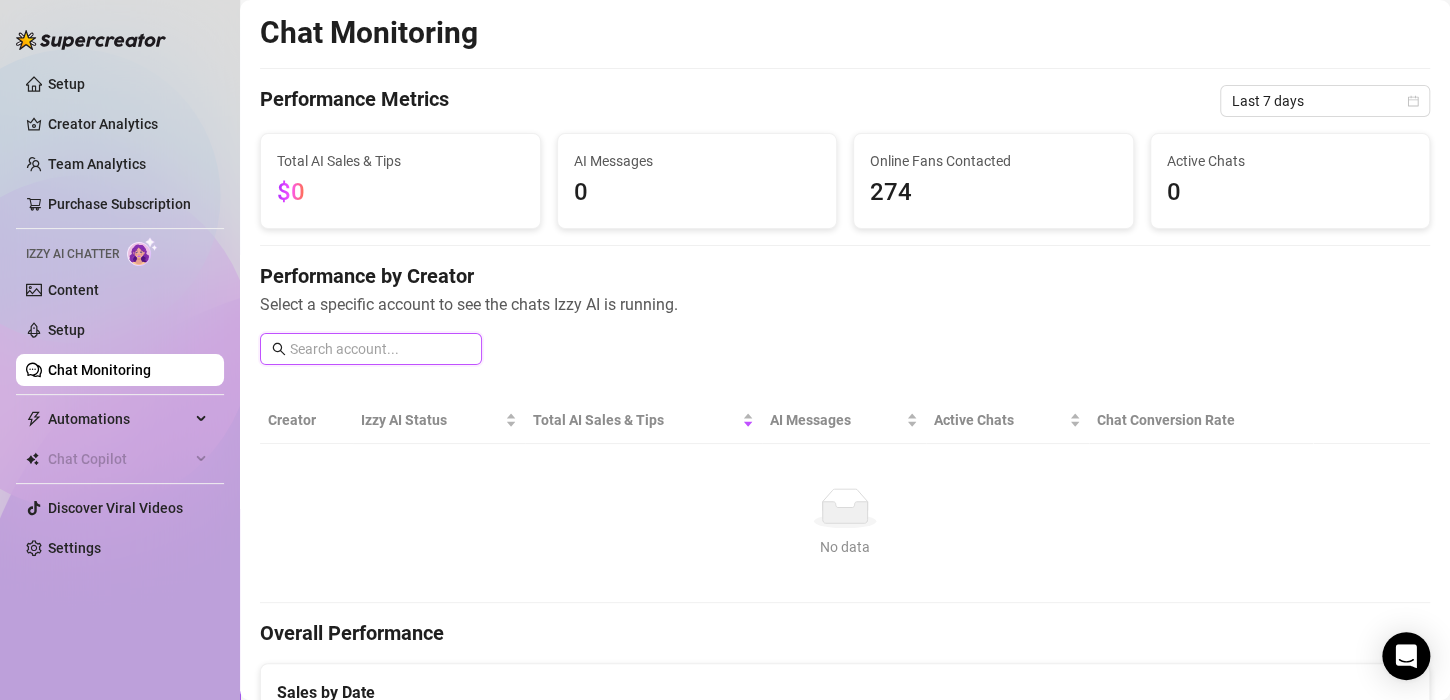 click at bounding box center [380, 349] 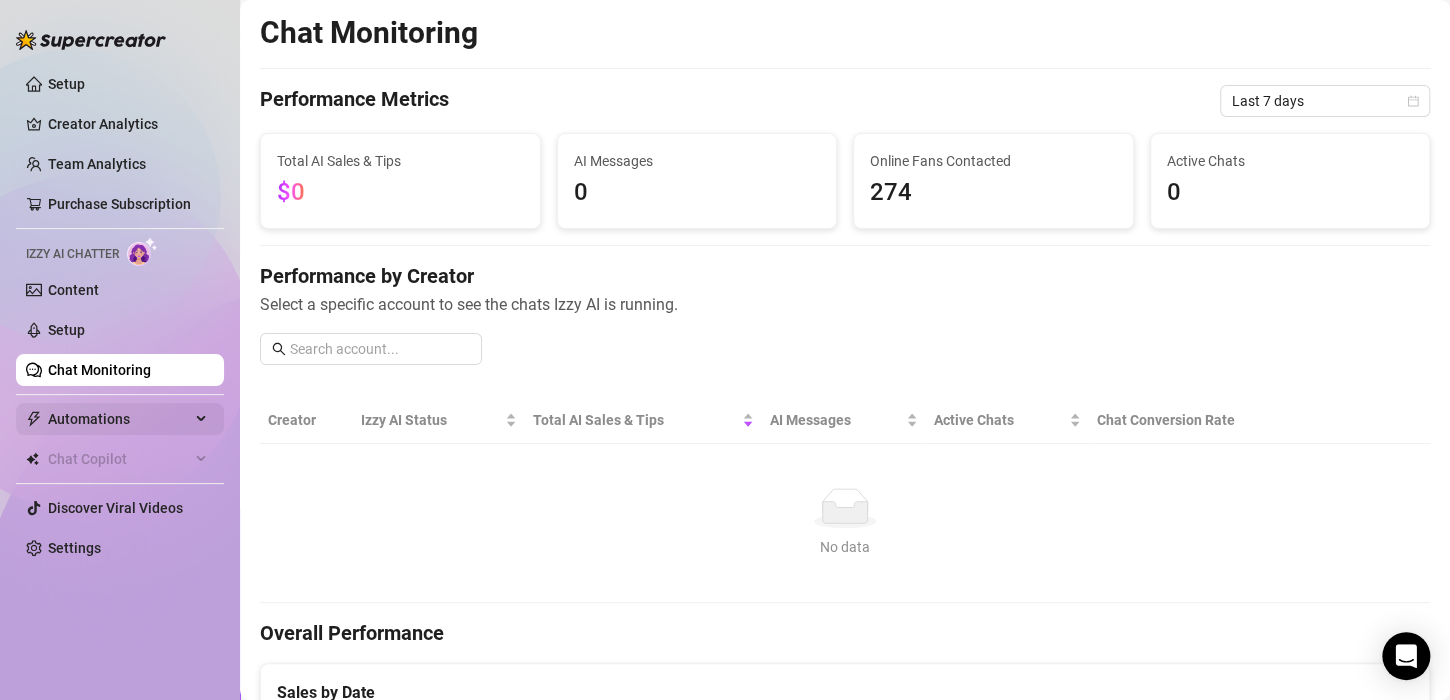 click on "Automations" at bounding box center (119, 419) 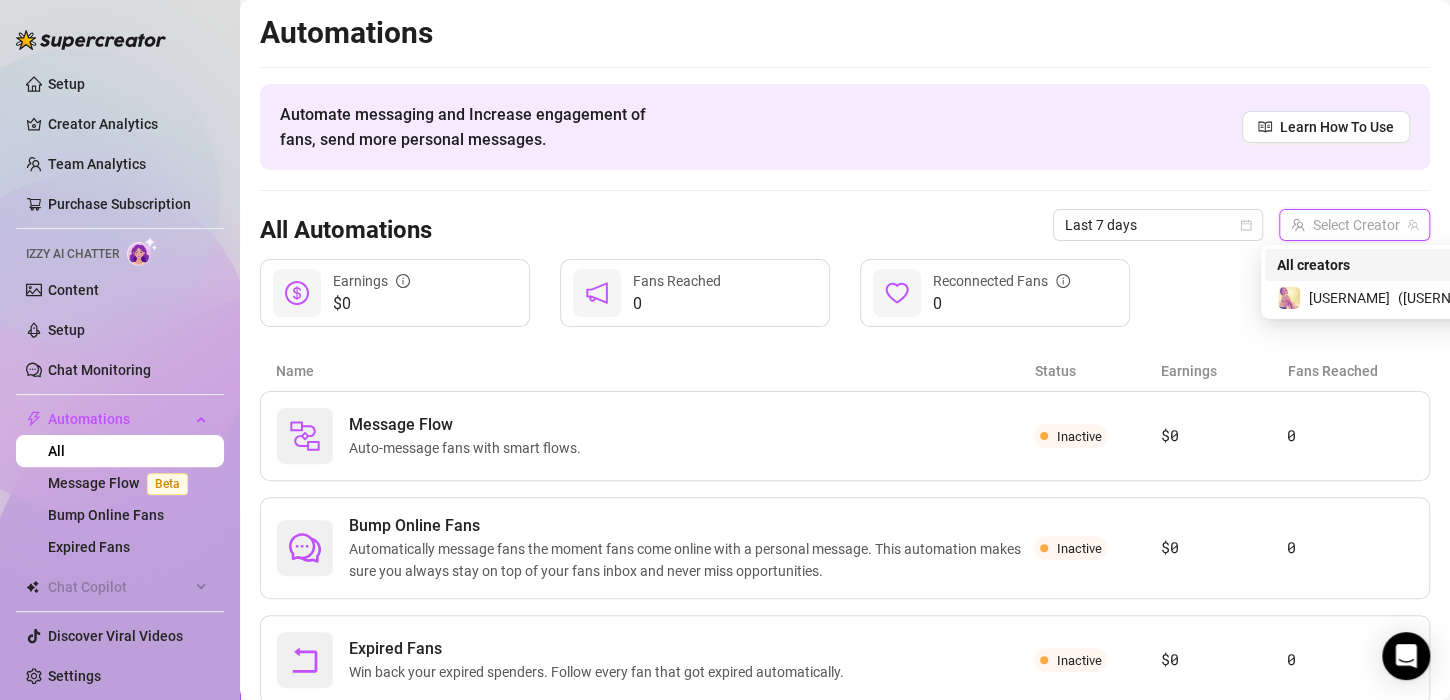 click at bounding box center [1345, 225] 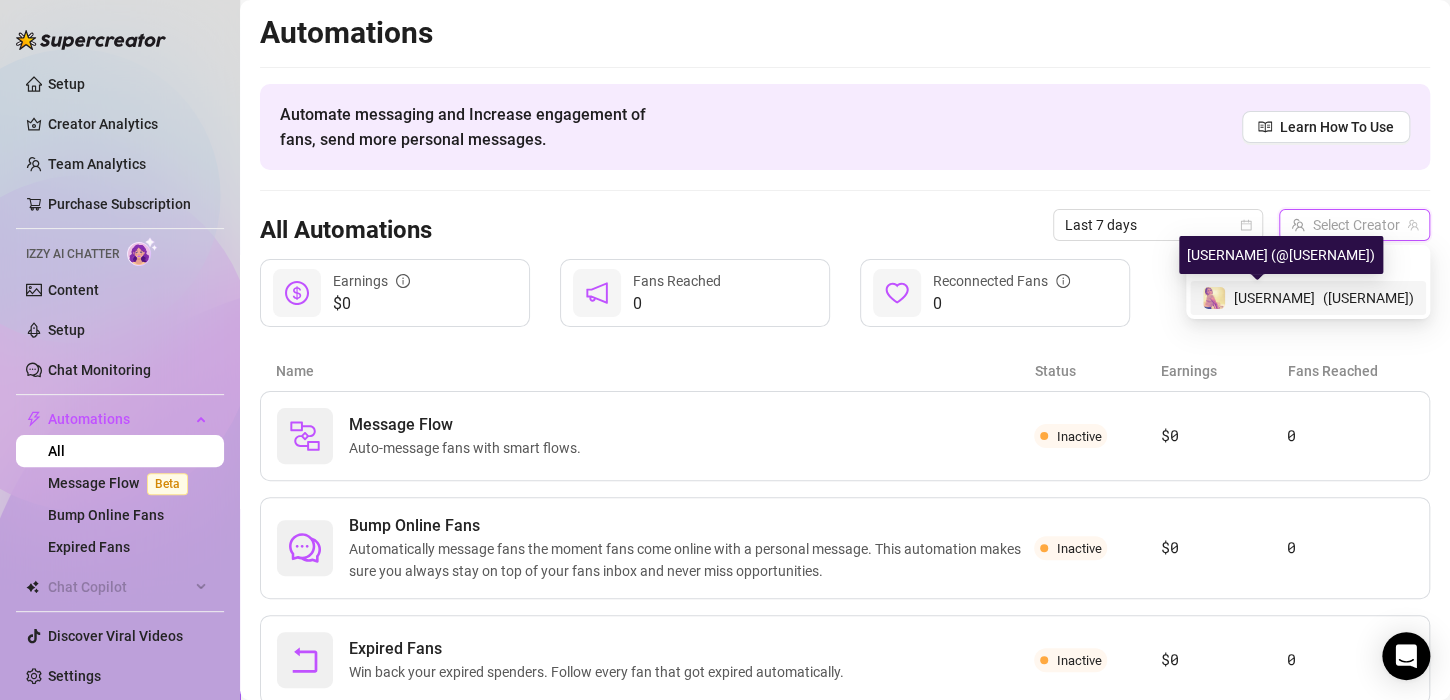 click at bounding box center (1214, 298) 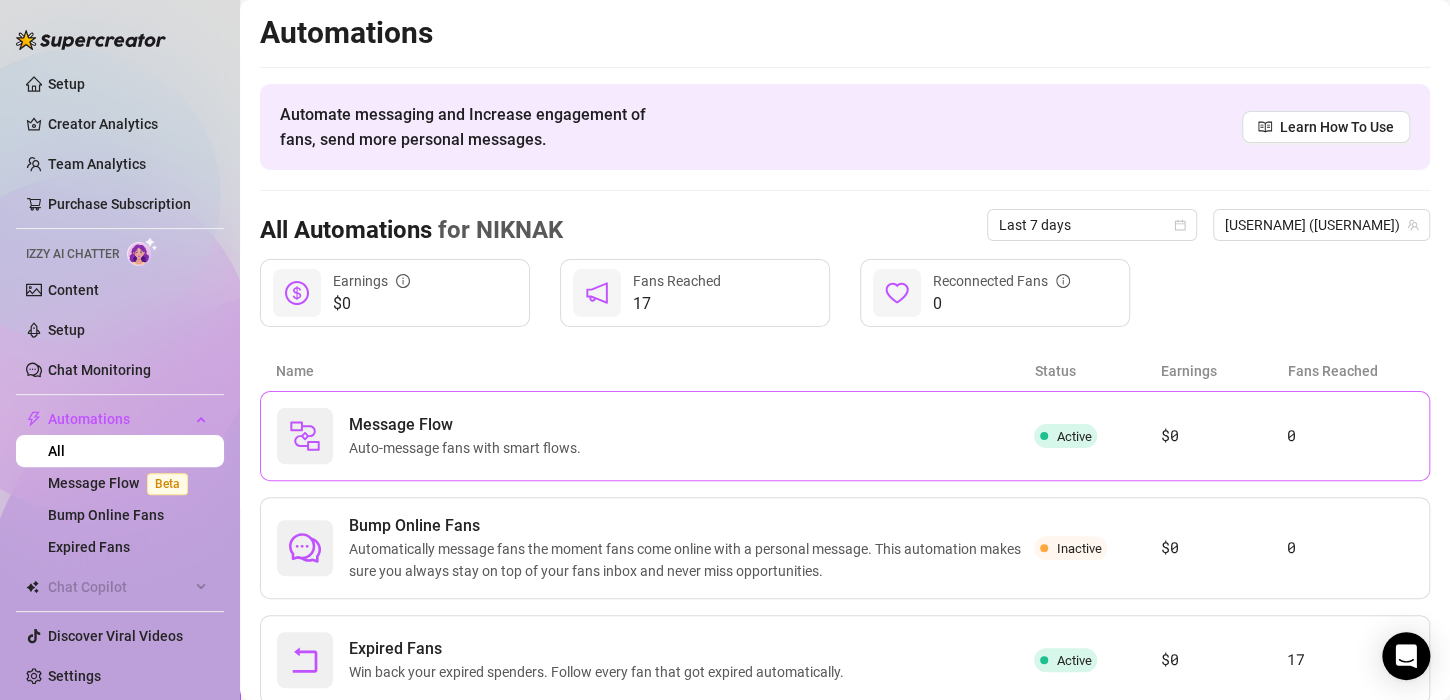 click on "Message Flow Auto-message fans with smart flows. Active [CURRENCY][NUMBER] [NUMBER]" at bounding box center (845, 436) 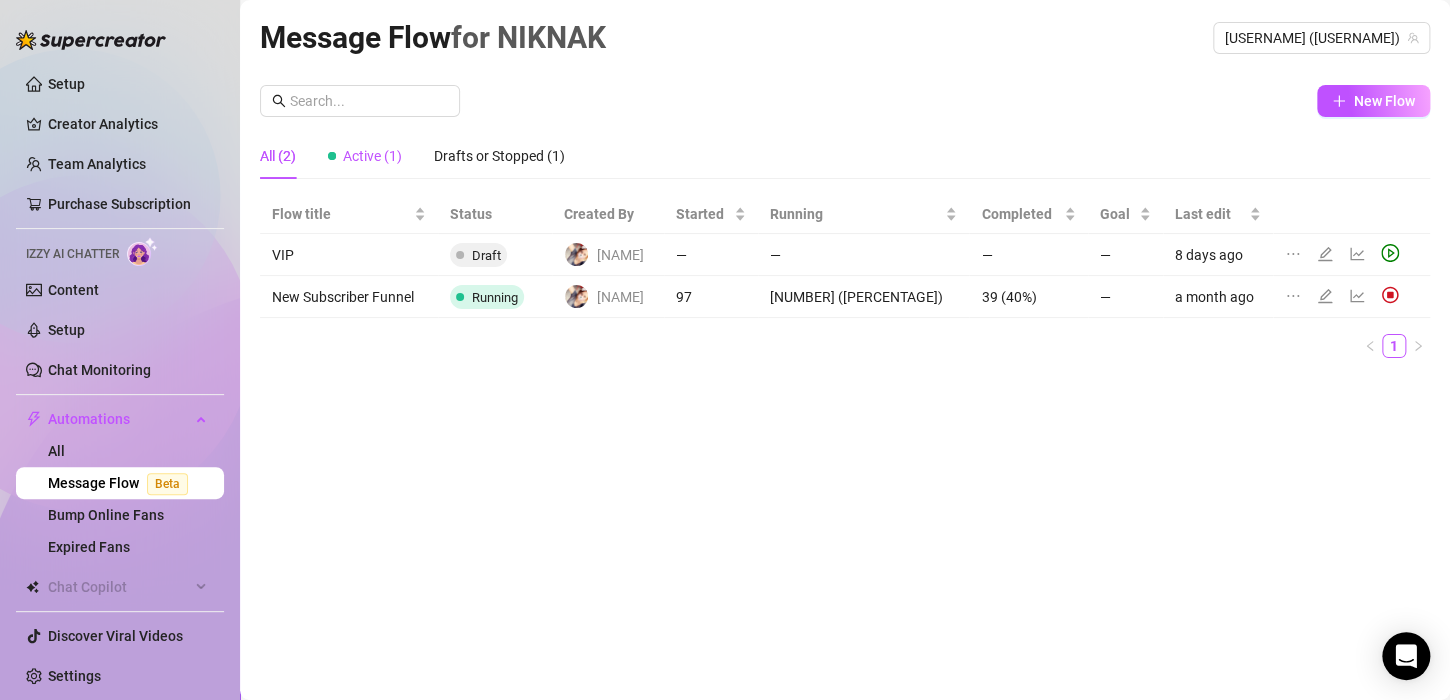 click on "Active (1)" at bounding box center [372, 156] 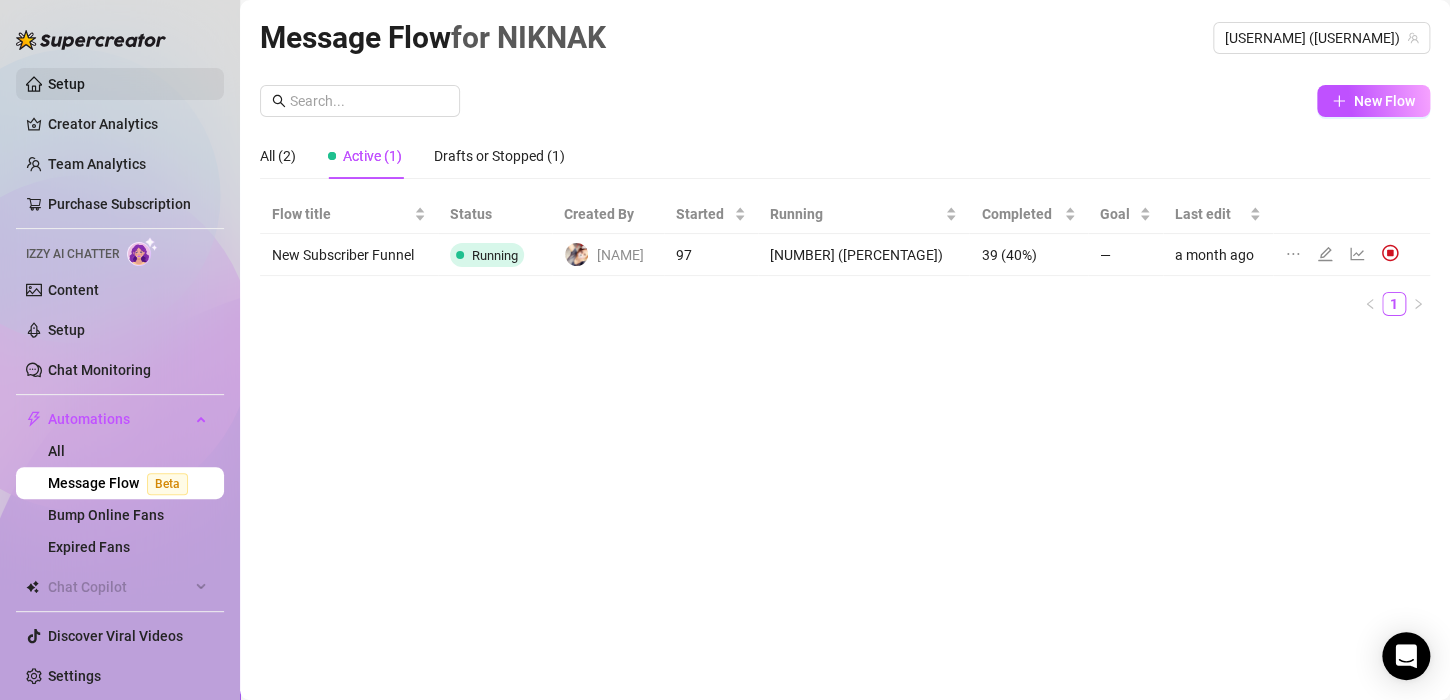 click on "Setup" at bounding box center (66, 84) 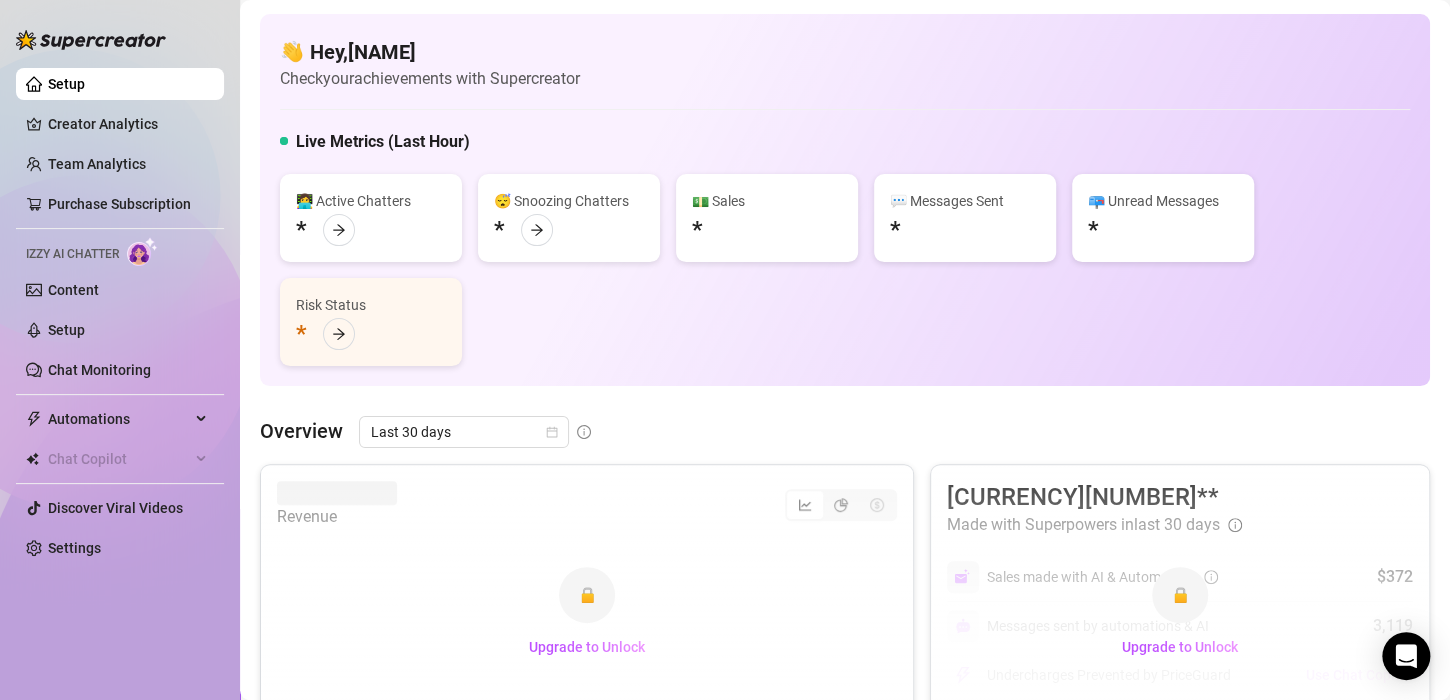 scroll, scrollTop: 64, scrollLeft: 0, axis: vertical 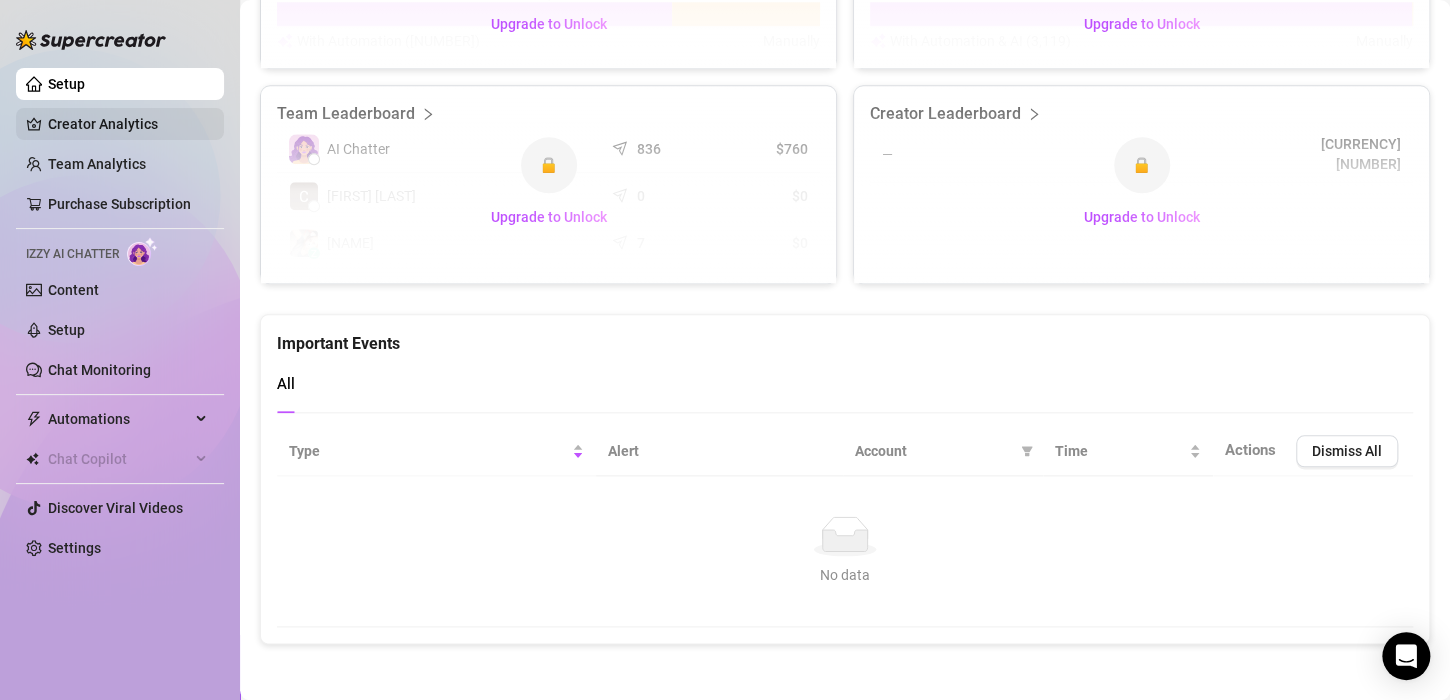 click on "Creator Analytics" at bounding box center (128, 124) 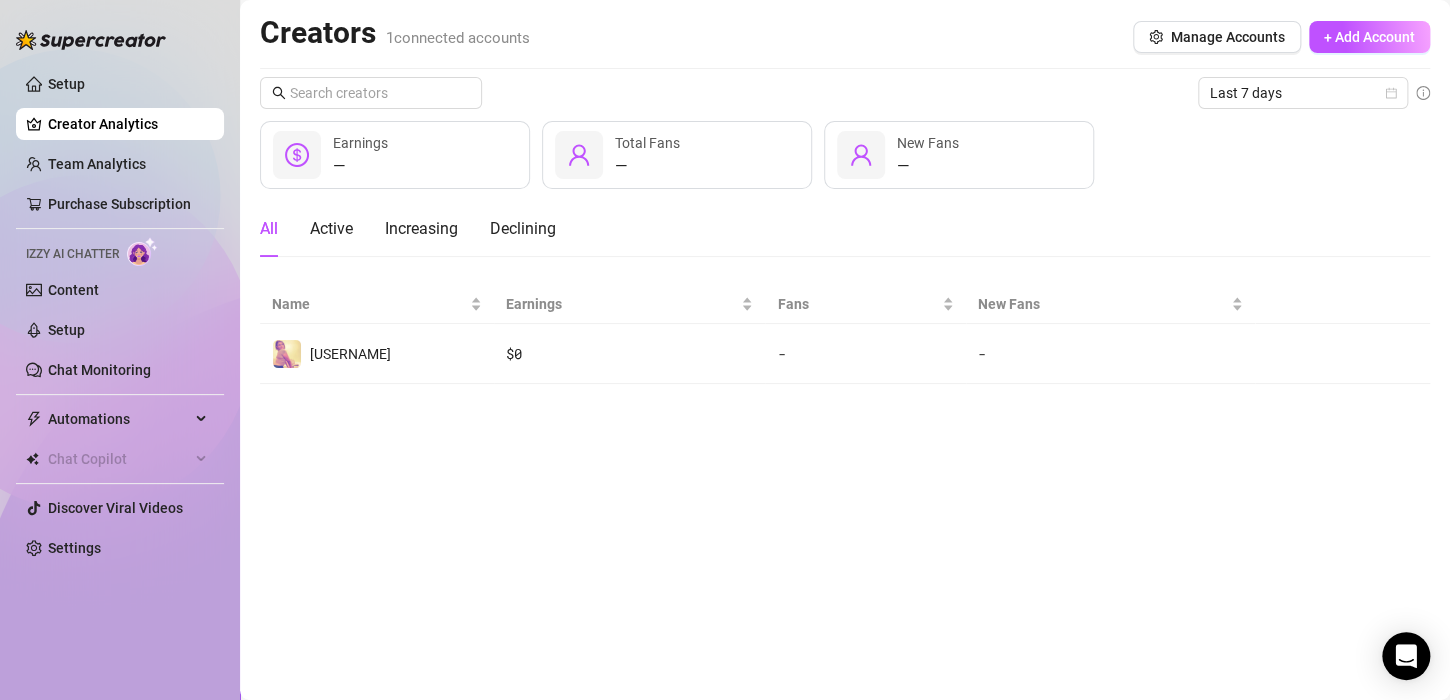 scroll, scrollTop: 0, scrollLeft: 0, axis: both 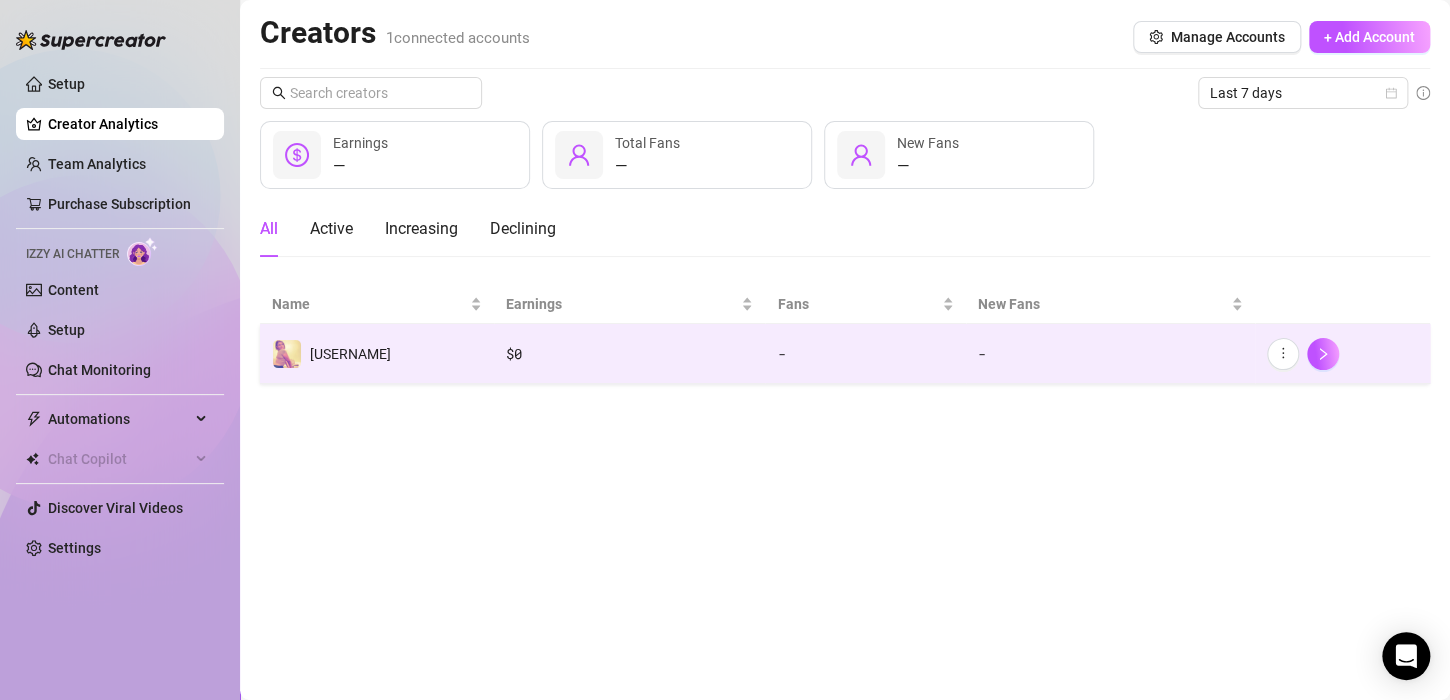 click on "-" at bounding box center [1110, 354] 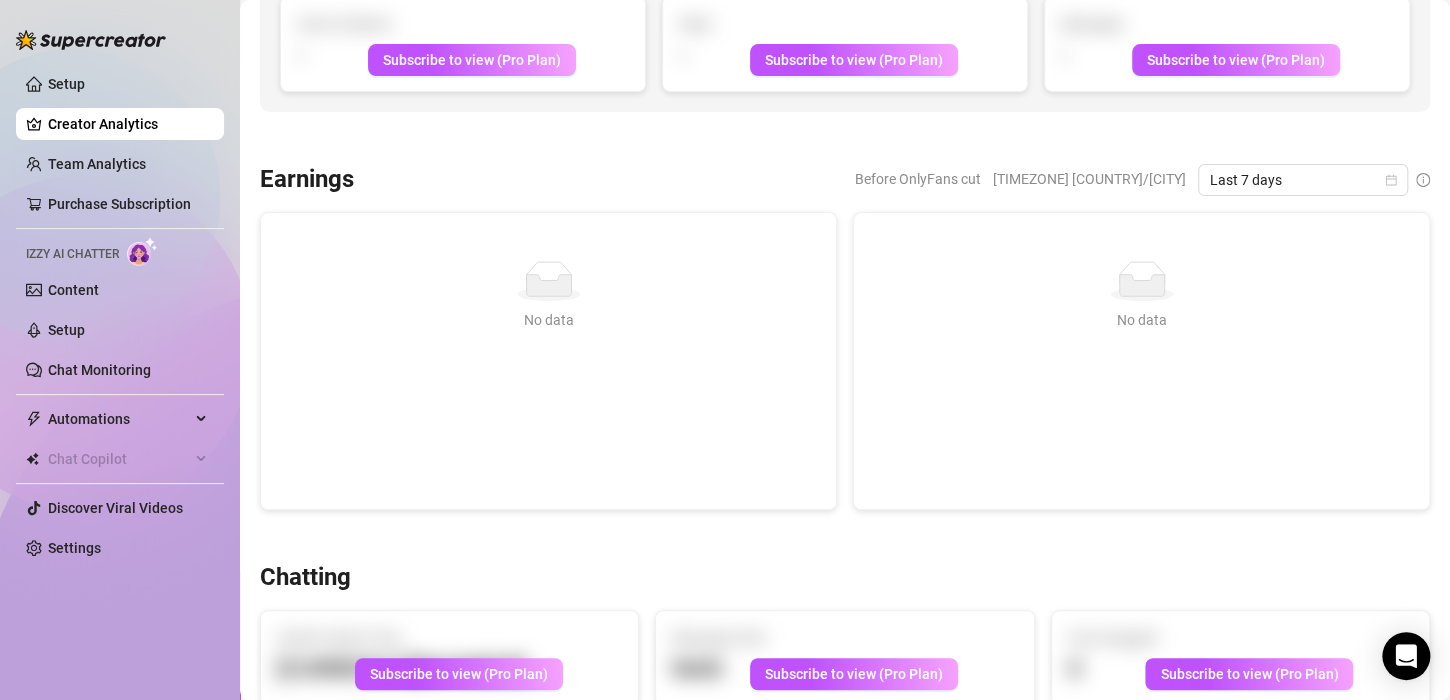 scroll, scrollTop: 0, scrollLeft: 0, axis: both 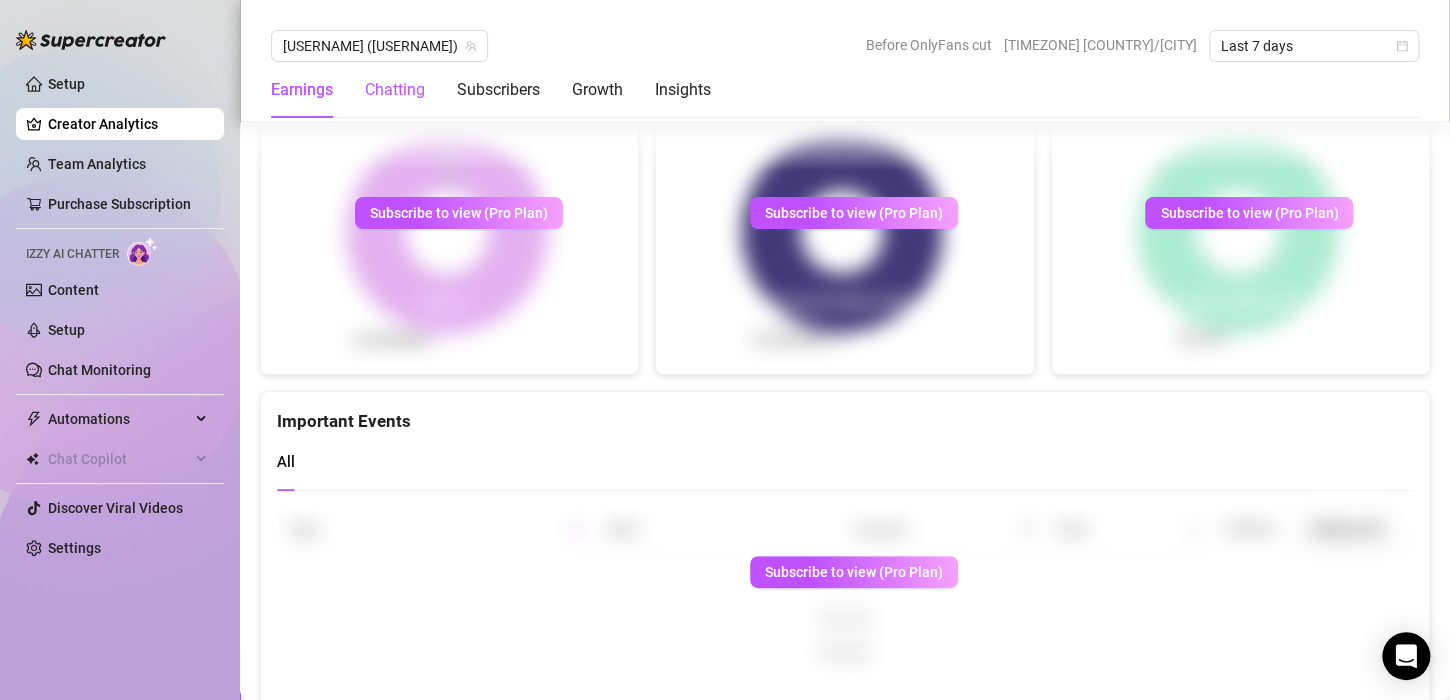 click on "Chatting" at bounding box center [395, 90] 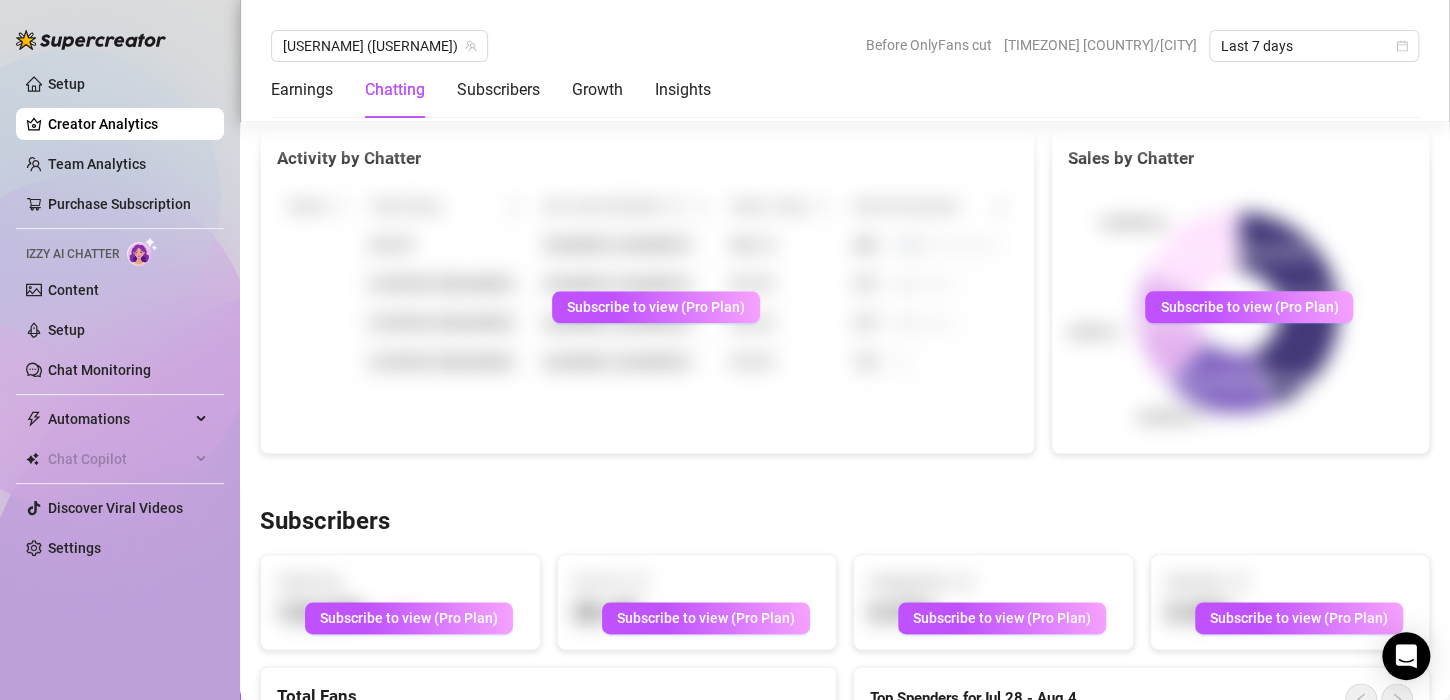 scroll, scrollTop: 620, scrollLeft: 0, axis: vertical 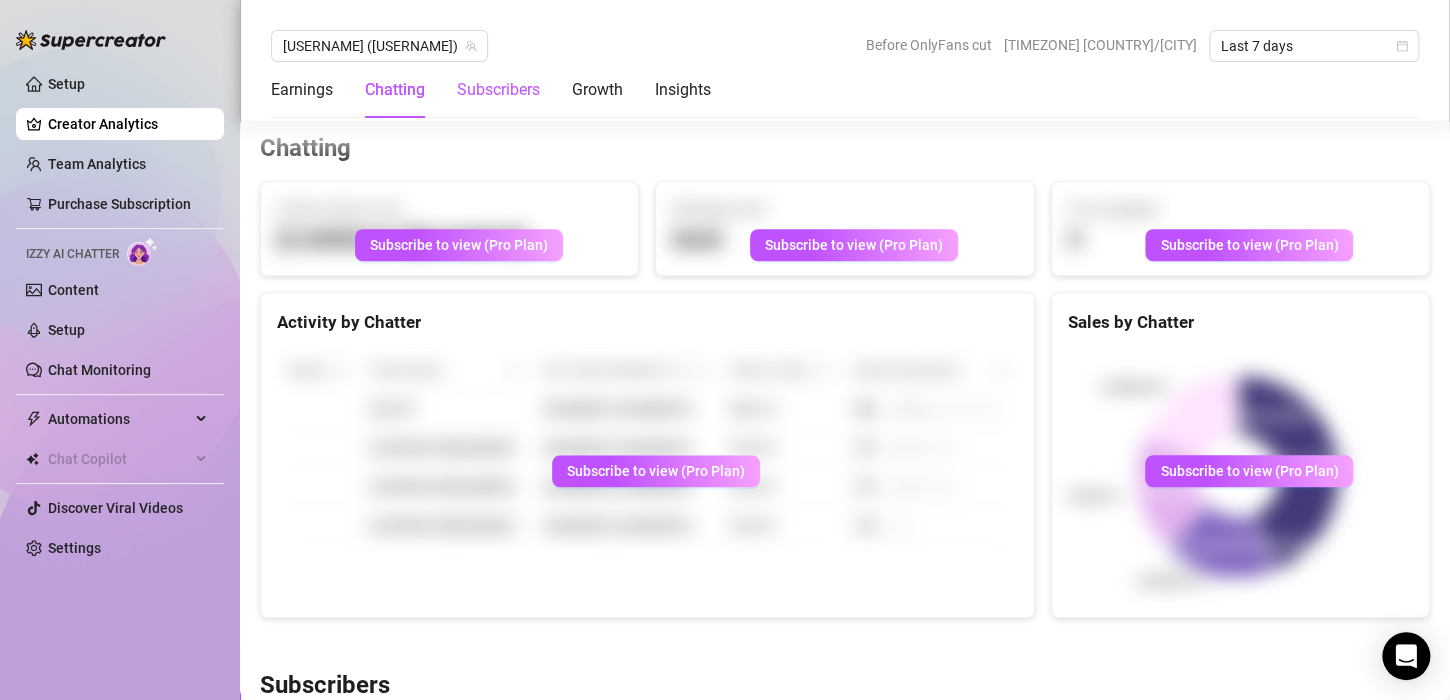 click on "Subscribers" at bounding box center [498, 90] 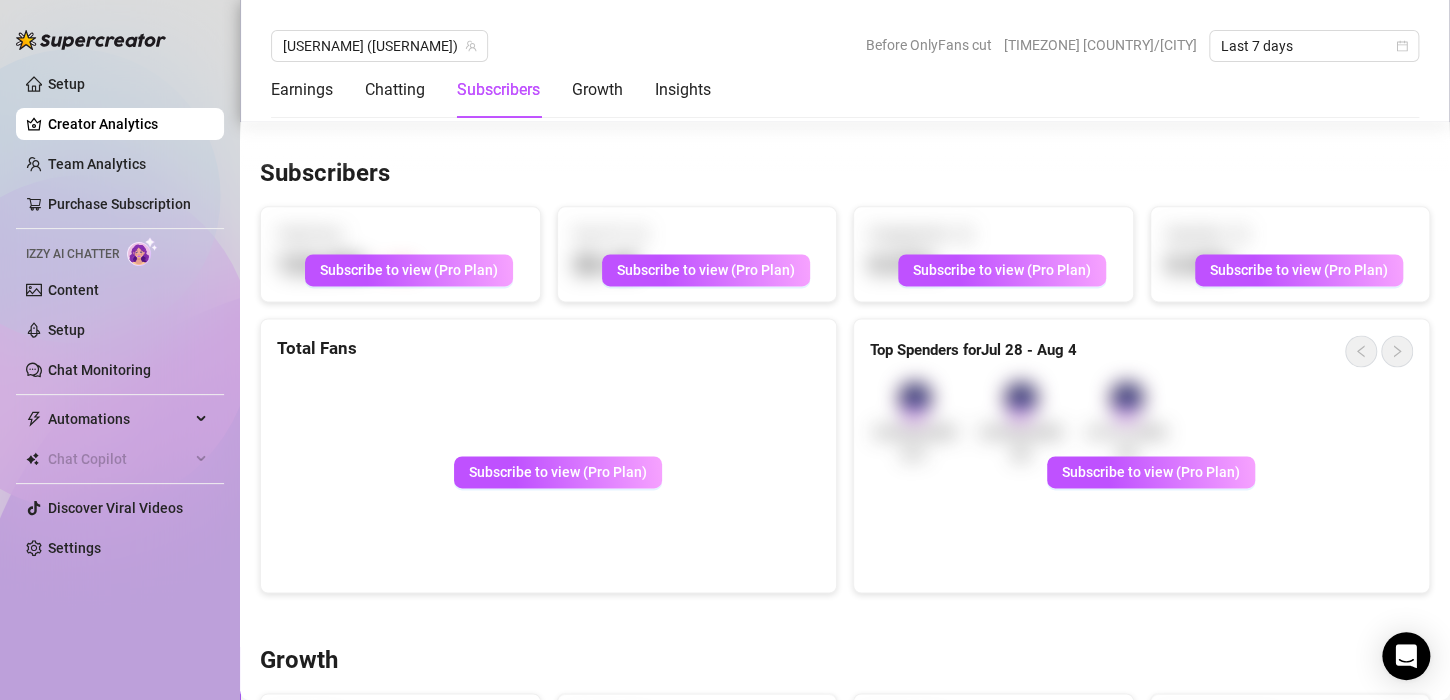 scroll, scrollTop: 1156, scrollLeft: 0, axis: vertical 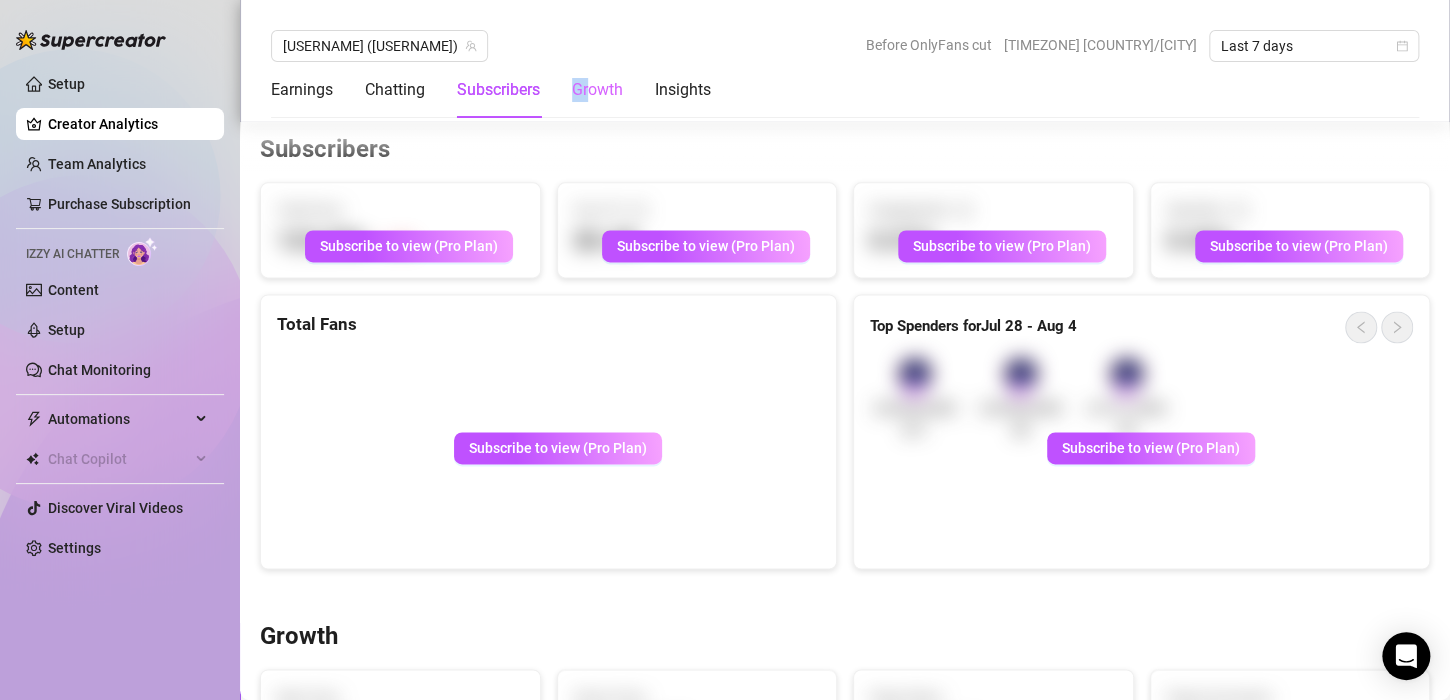 drag, startPoint x: 566, startPoint y: 94, endPoint x: 587, endPoint y: 94, distance: 21 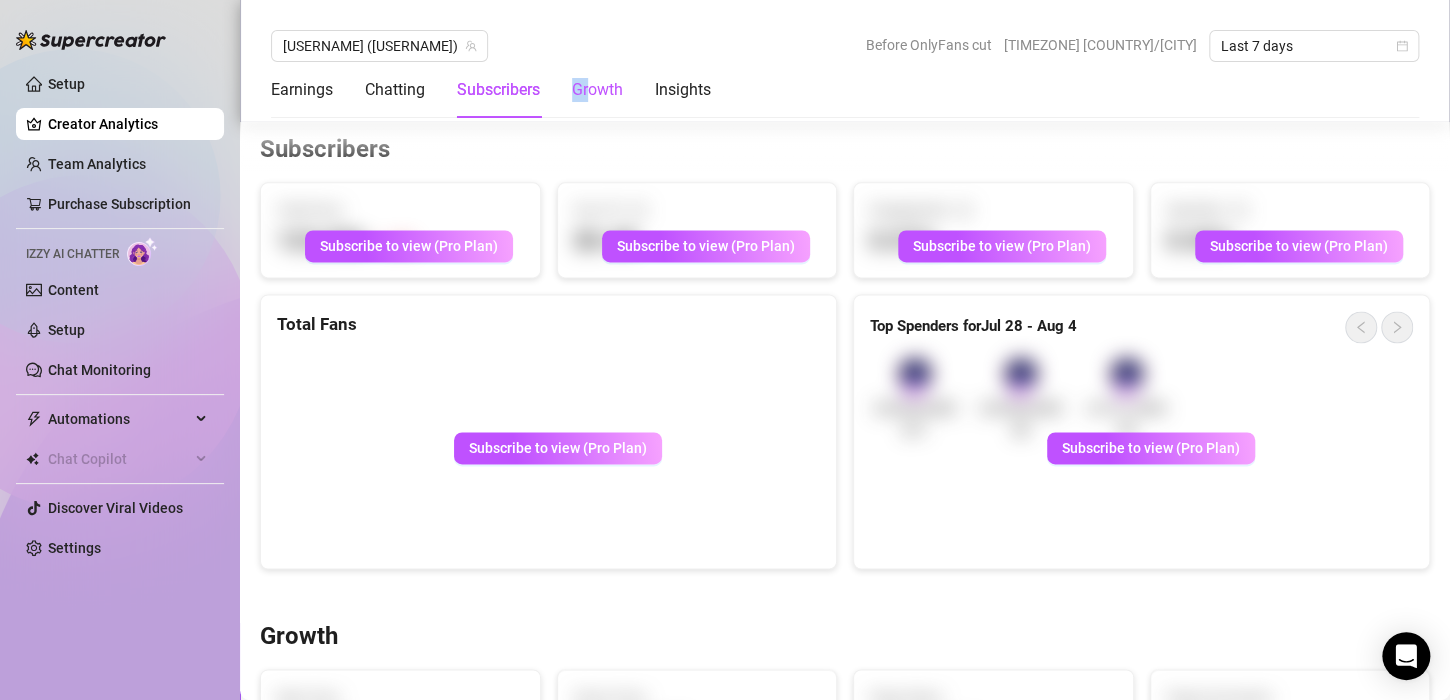 click on "Growth" at bounding box center (597, 90) 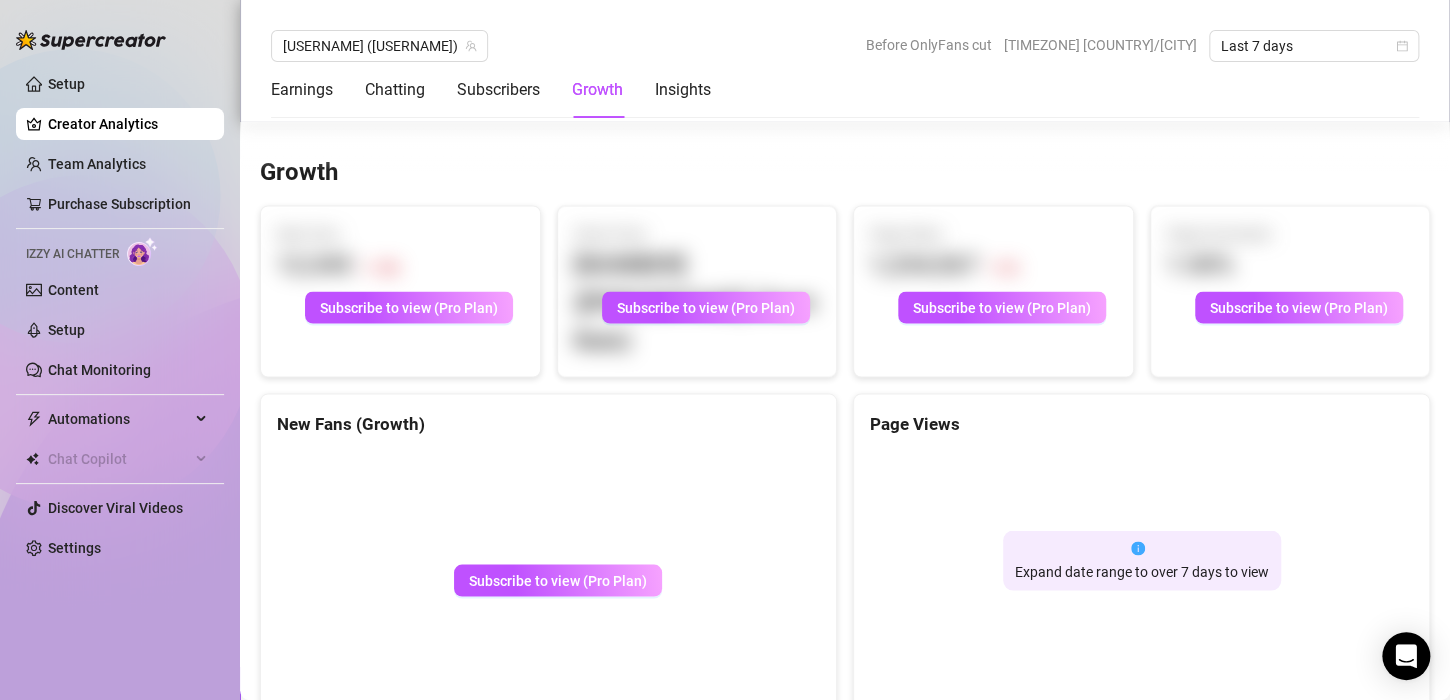 scroll, scrollTop: 1642, scrollLeft: 0, axis: vertical 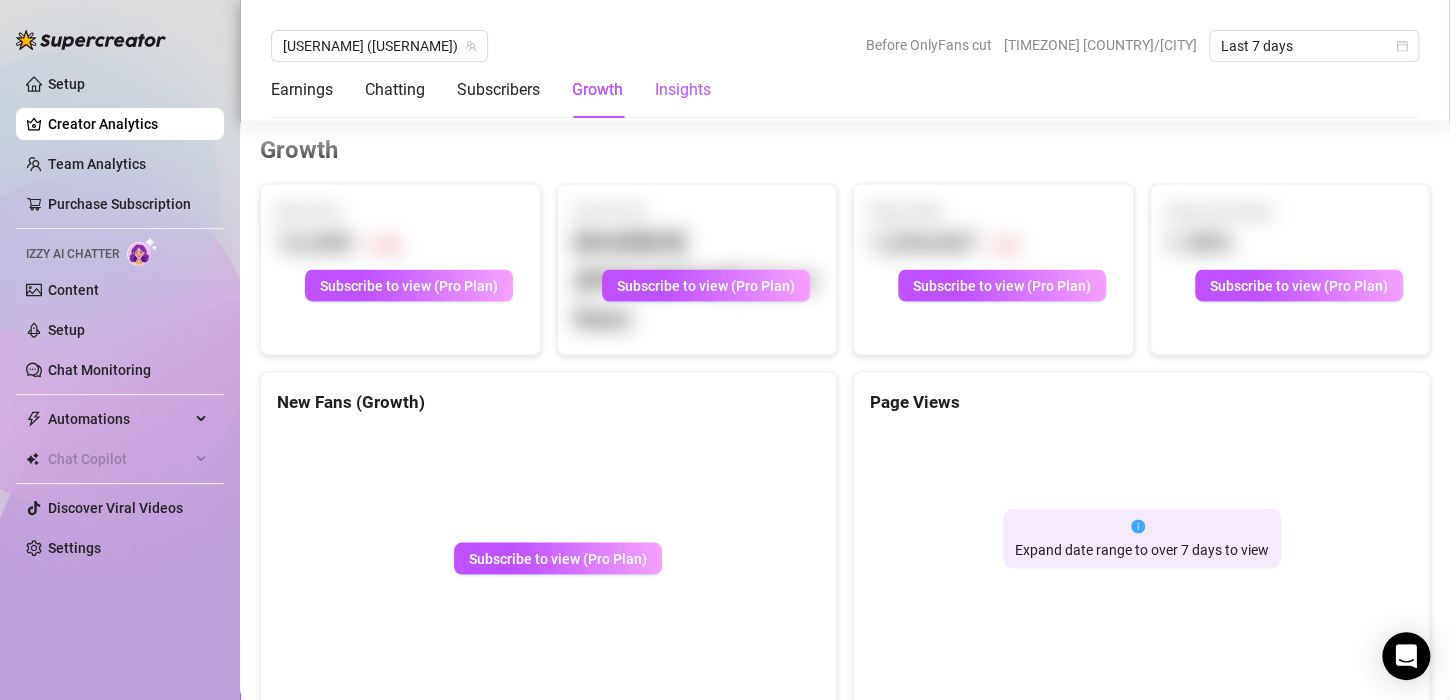 click on "Insights" at bounding box center [683, 90] 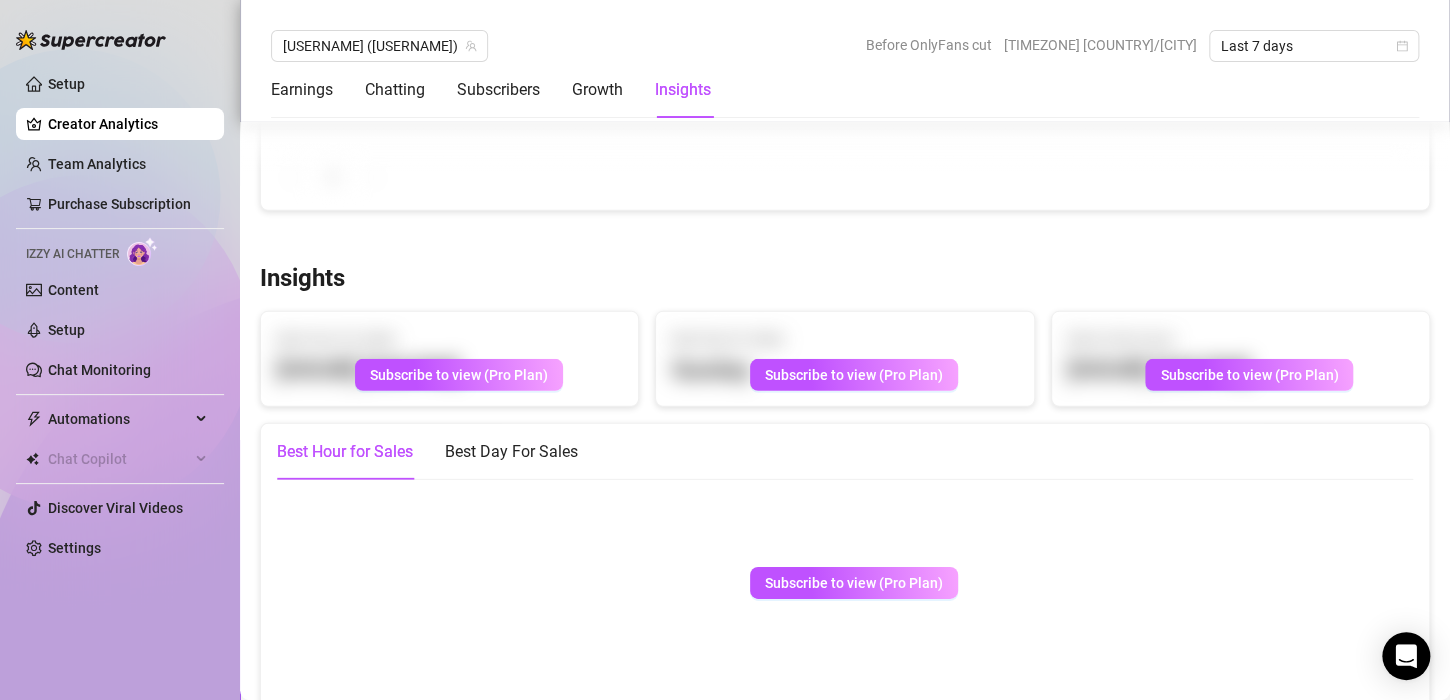 scroll, scrollTop: 2660, scrollLeft: 0, axis: vertical 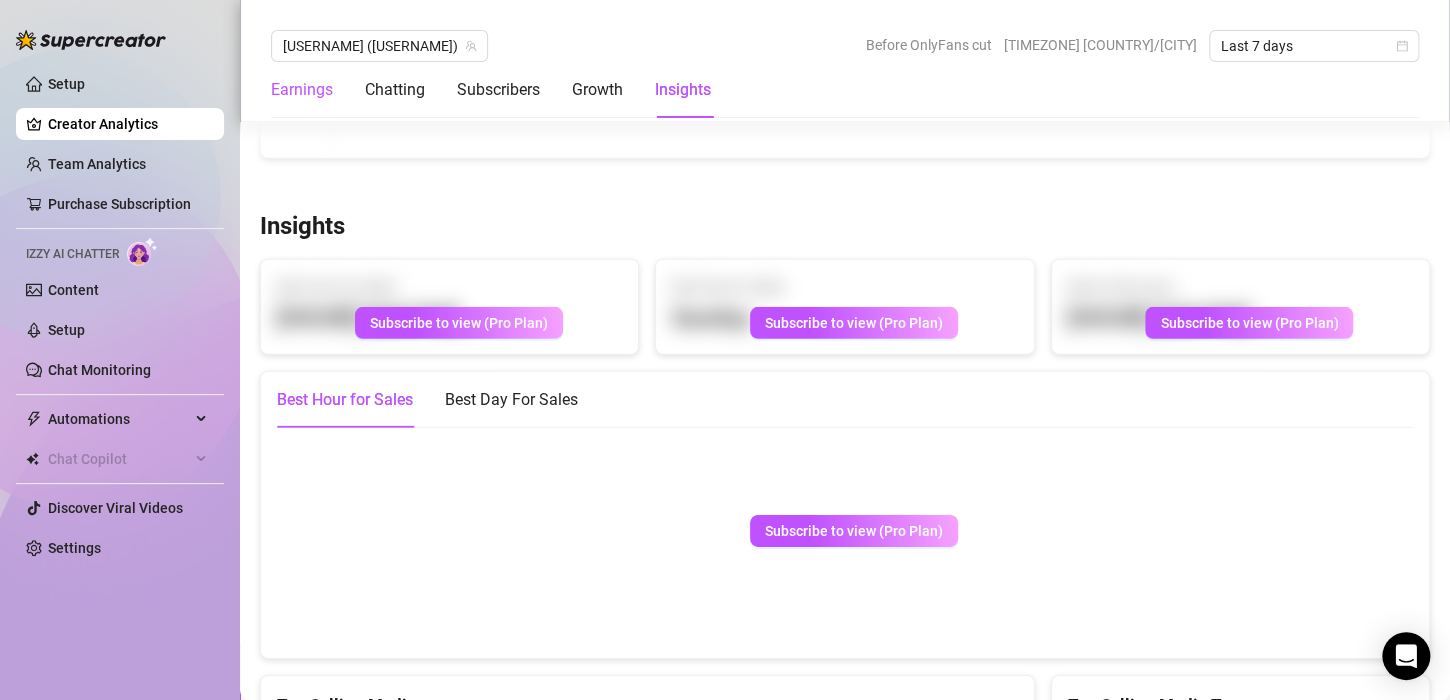 click on "Earnings" at bounding box center [302, 90] 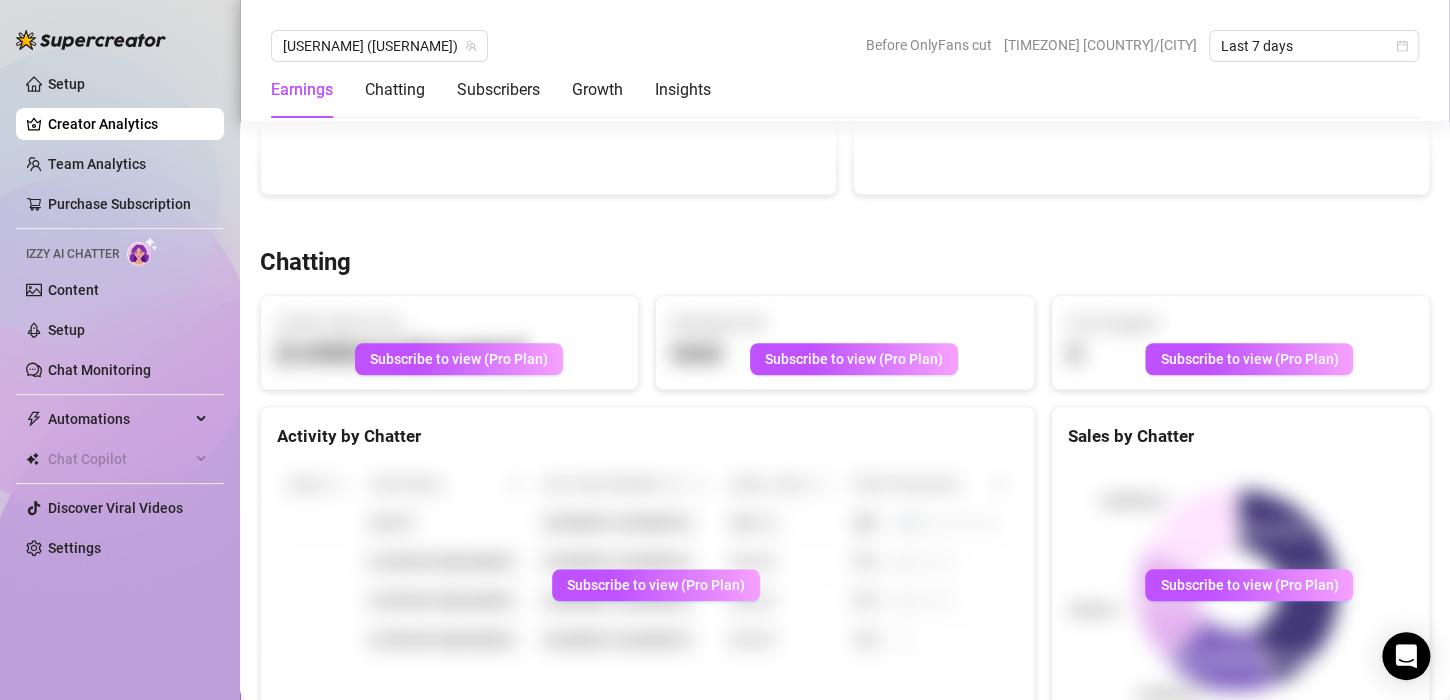 scroll, scrollTop: 221, scrollLeft: 0, axis: vertical 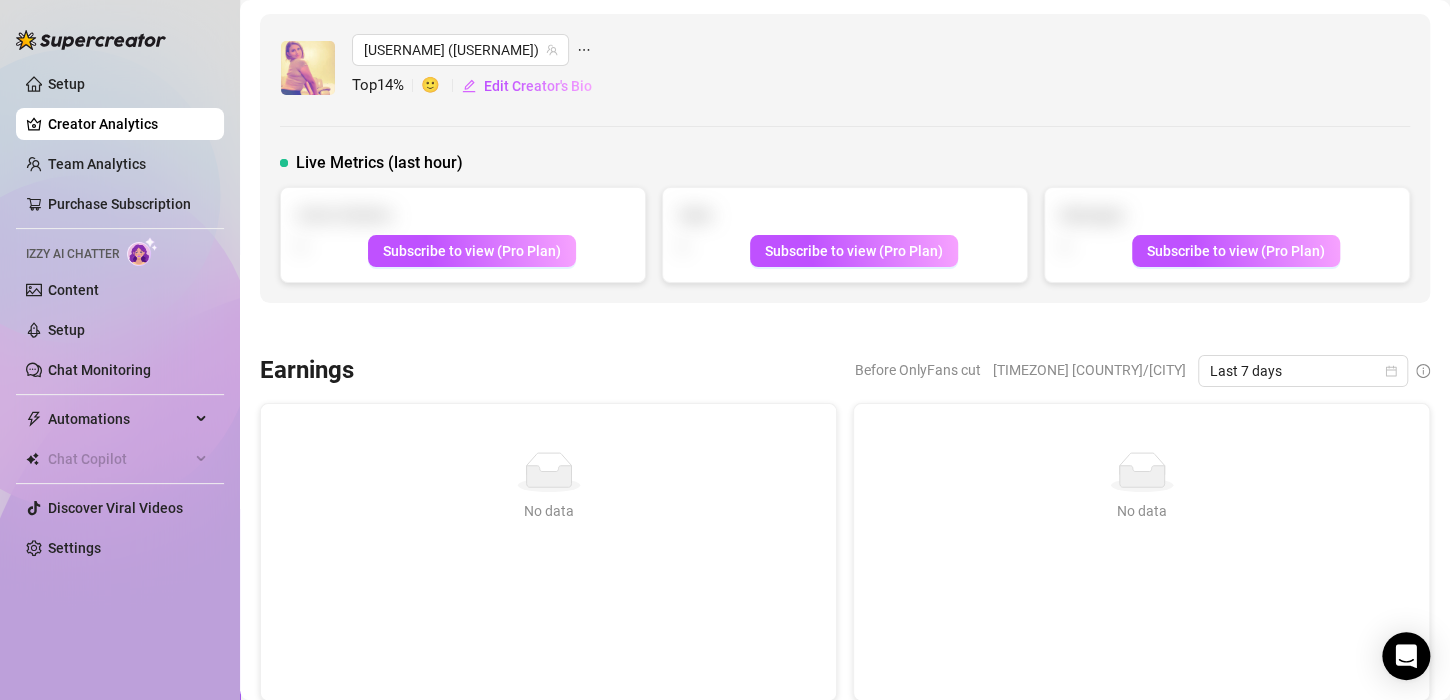 drag, startPoint x: 544, startPoint y: 41, endPoint x: 528, endPoint y: 49, distance: 17.888544 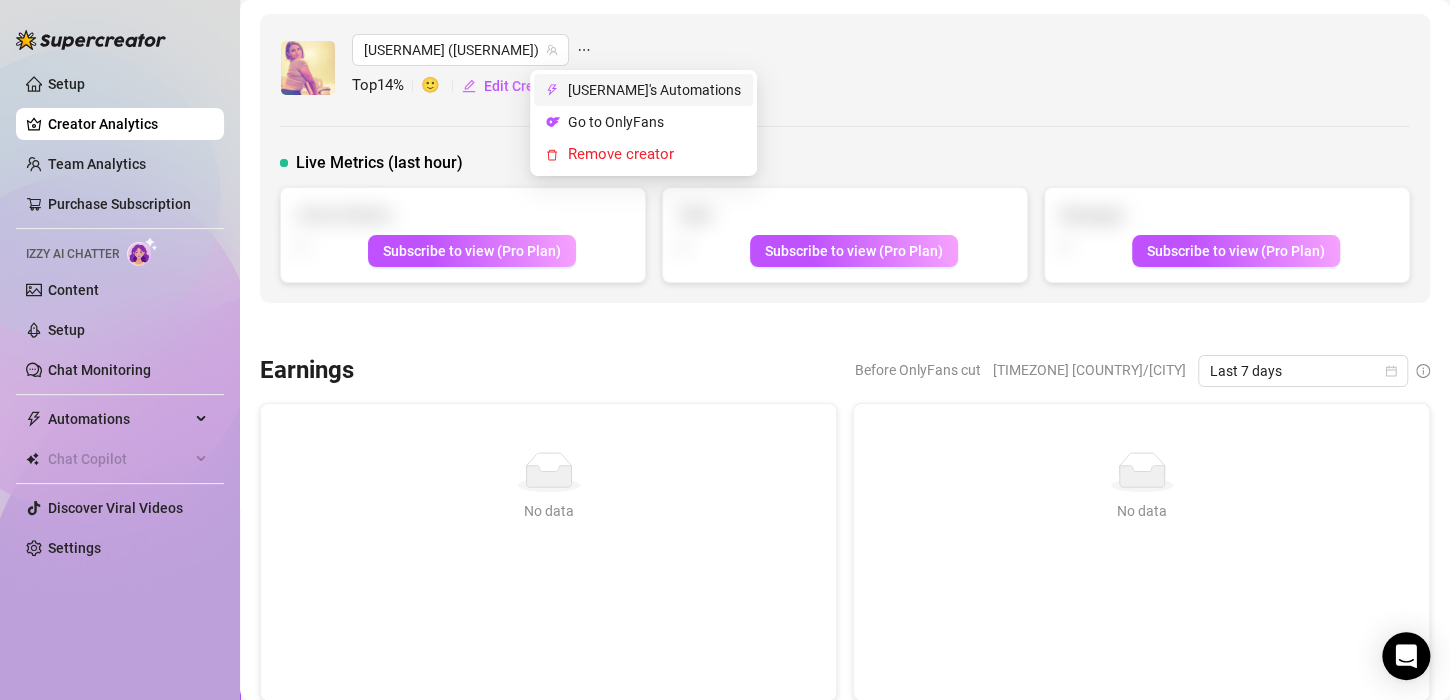 click on "[USERNAME]'s Automations" at bounding box center (654, 90) 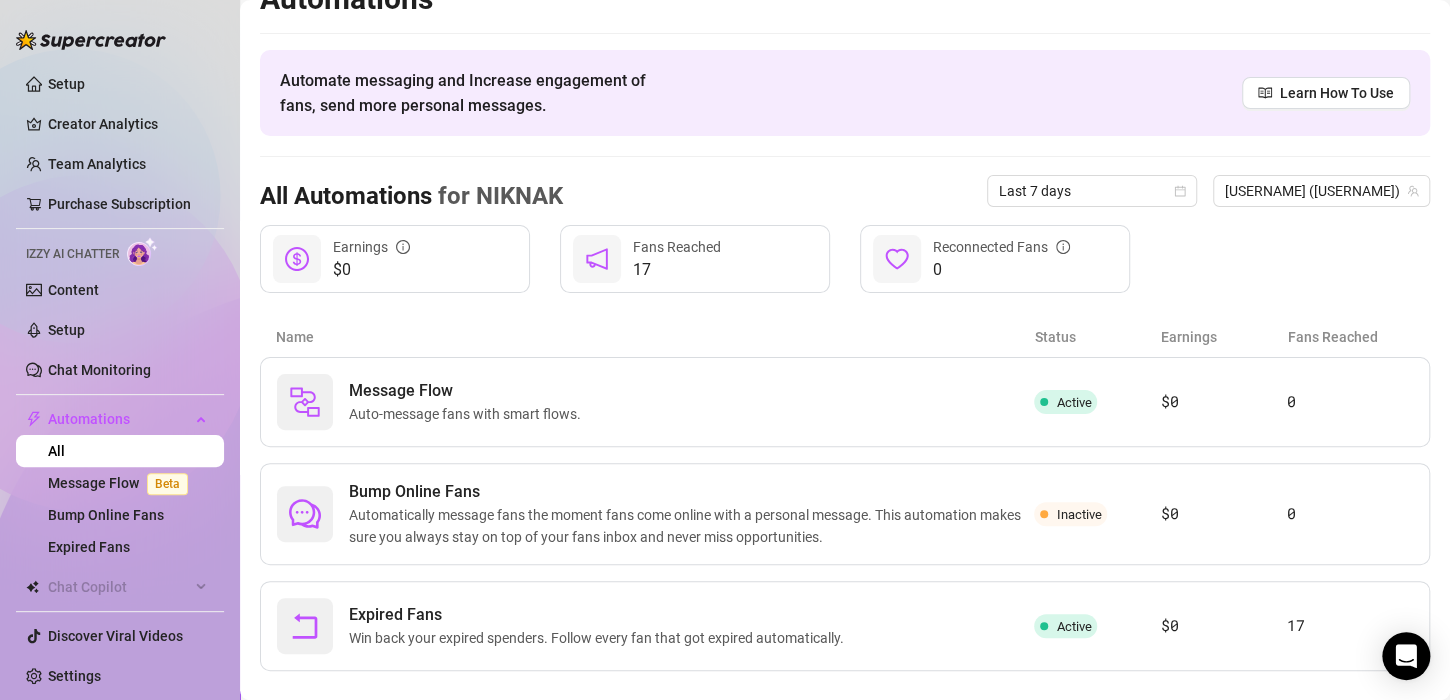 scroll, scrollTop: 63, scrollLeft: 0, axis: vertical 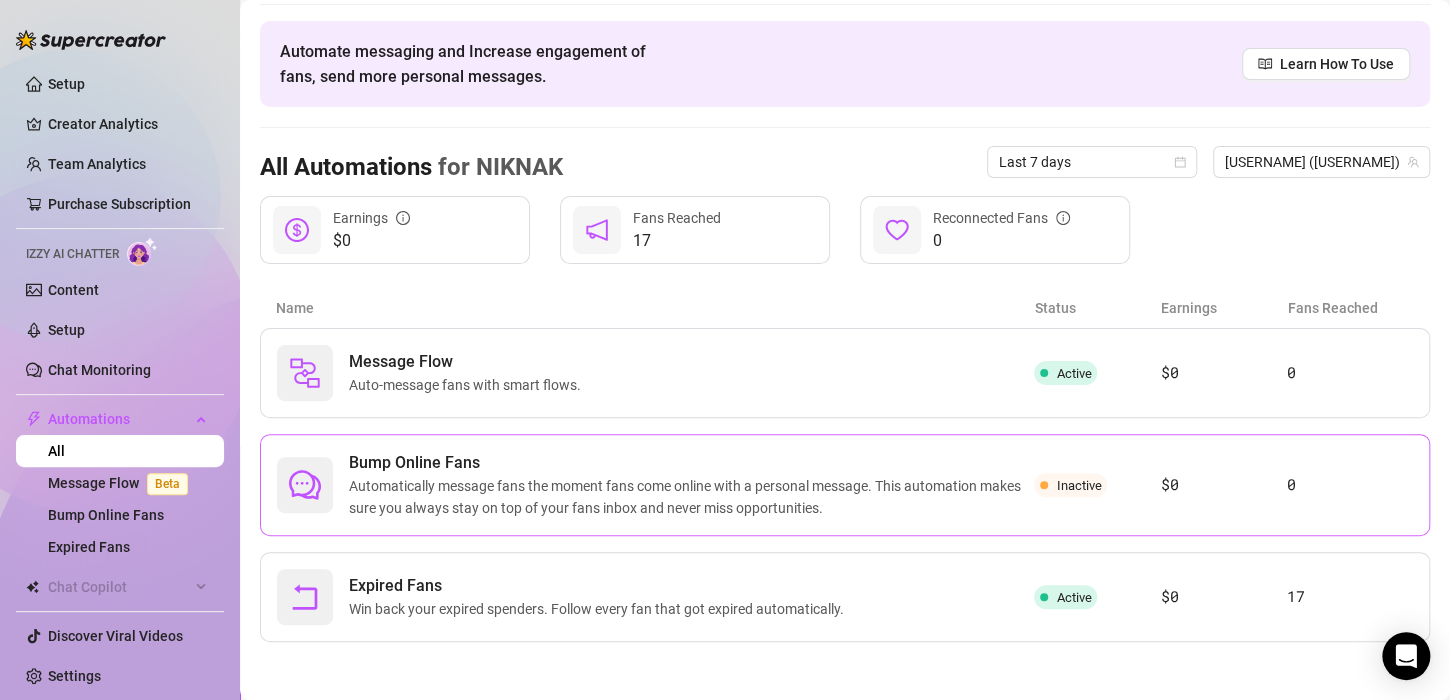 click on "Bump Online Fans Automatically message fans the moment fans come online with a personal message. This automation makes sure you always stay on top of your fans inbox and never miss opportunities. Inactive $0 0" at bounding box center [845, 485] 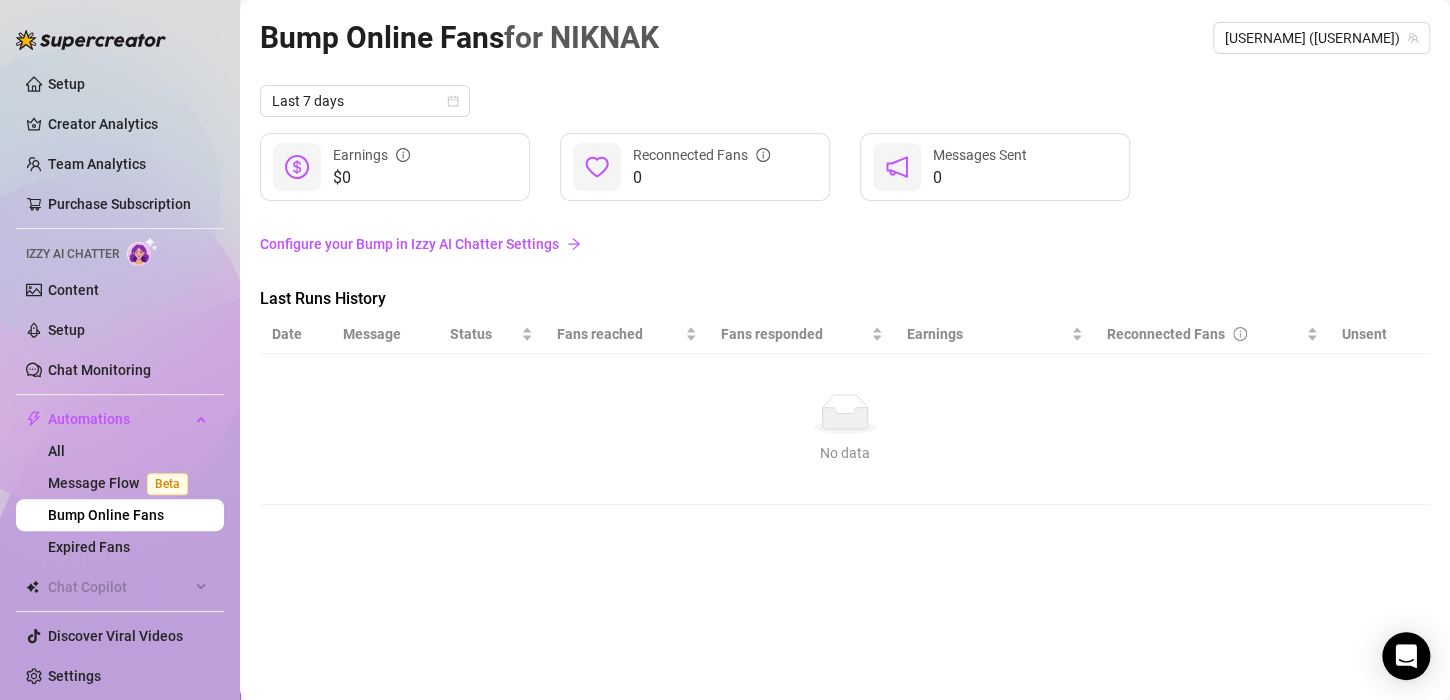 scroll, scrollTop: 0, scrollLeft: 0, axis: both 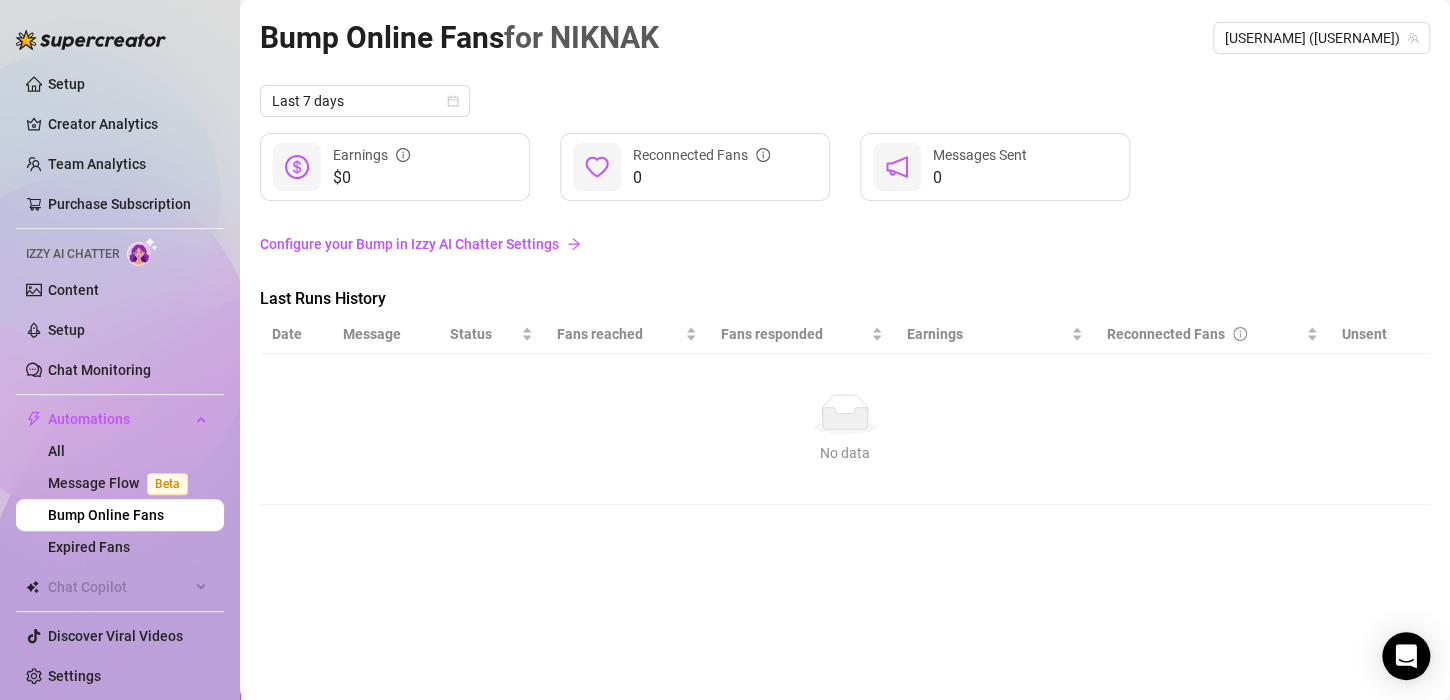 click on "Configure your Bump in Izzy AI Chatter Settings" at bounding box center (845, 244) 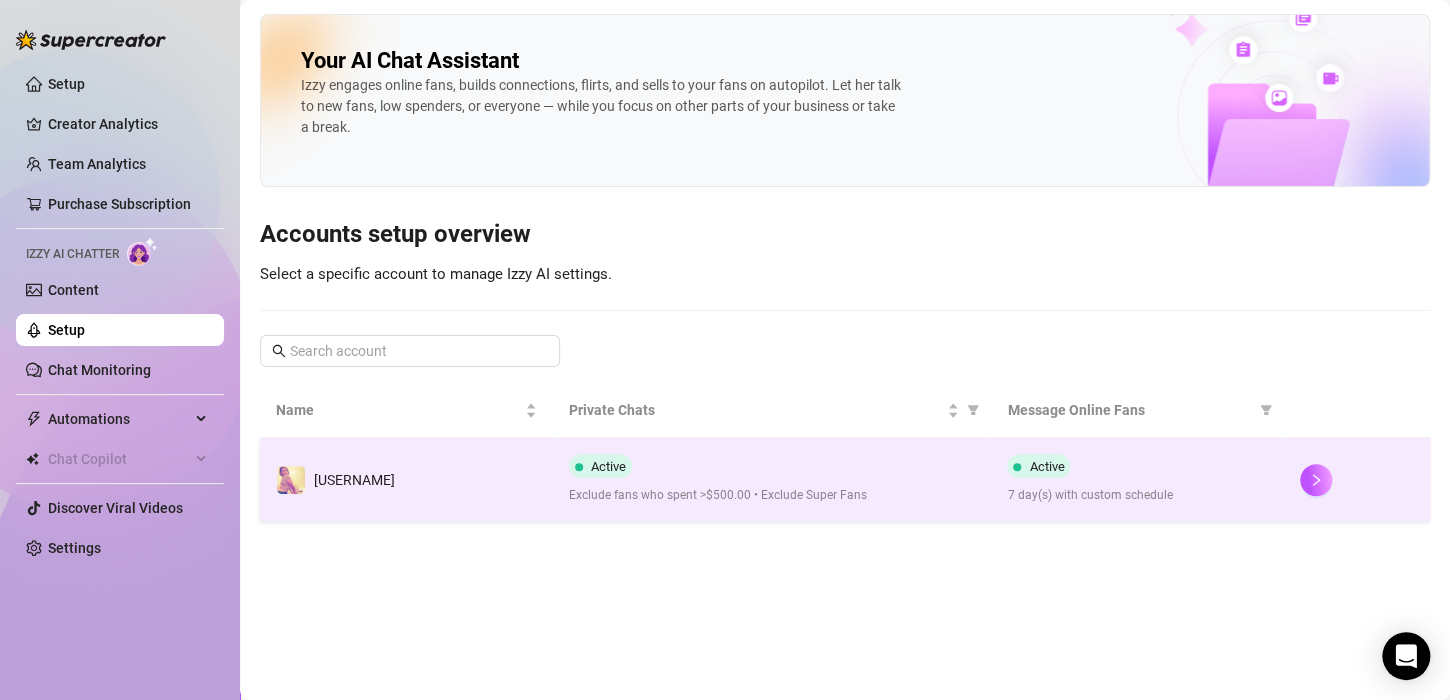 click on "Active 7 day(s) with custom schedule" at bounding box center (1137, 479) 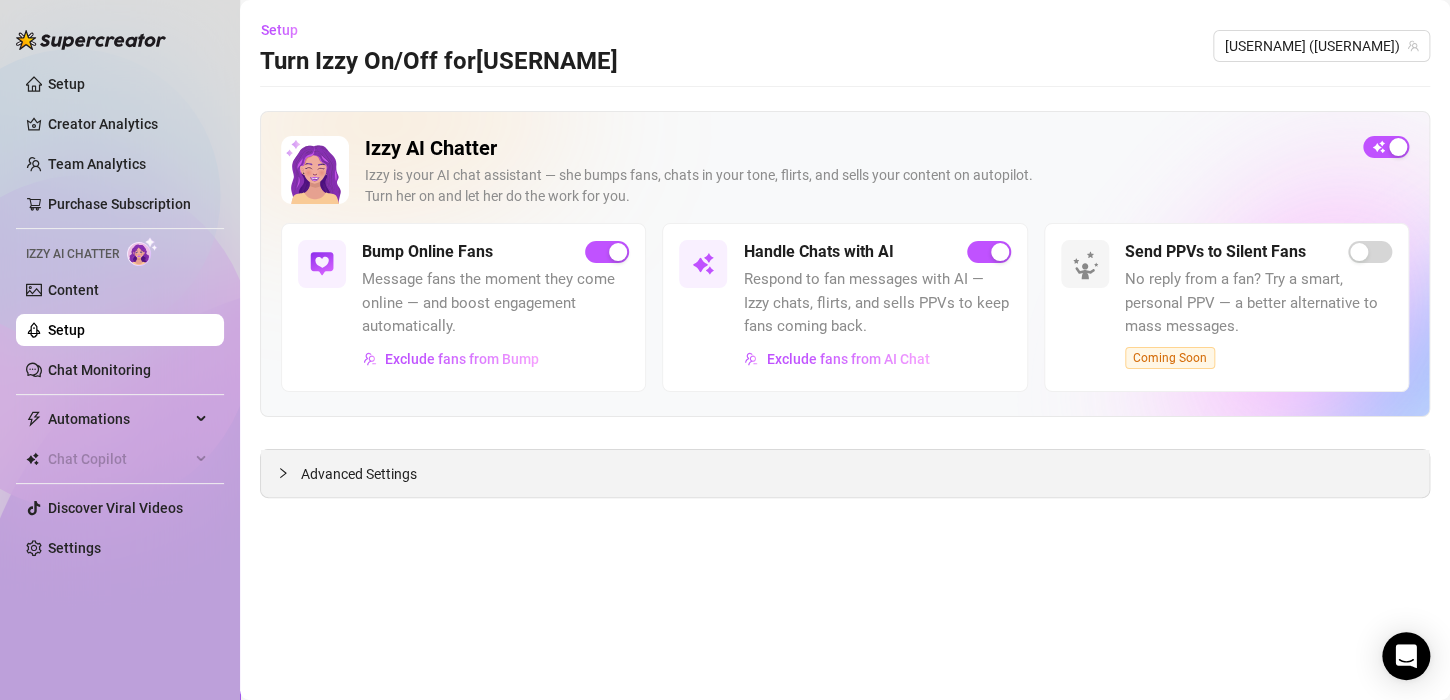 click on "Advanced Settings" at bounding box center (845, 473) 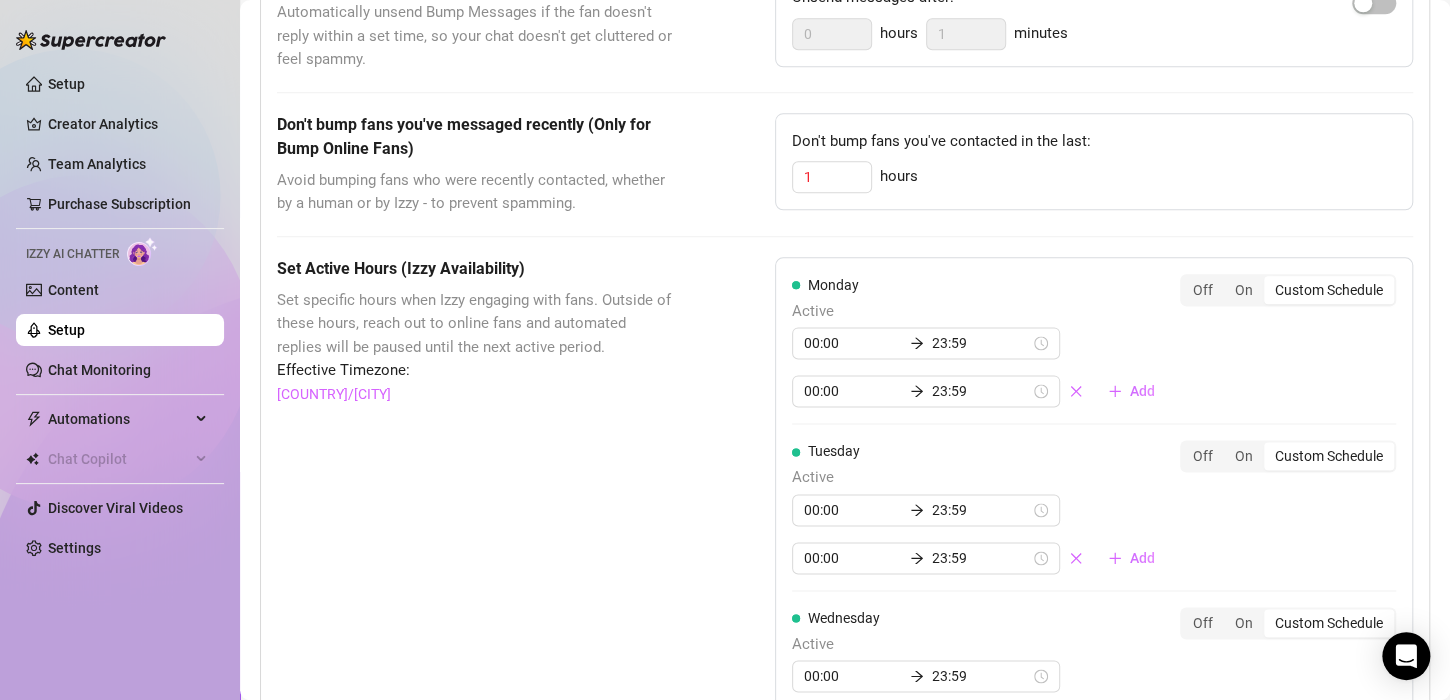scroll, scrollTop: 1057, scrollLeft: 0, axis: vertical 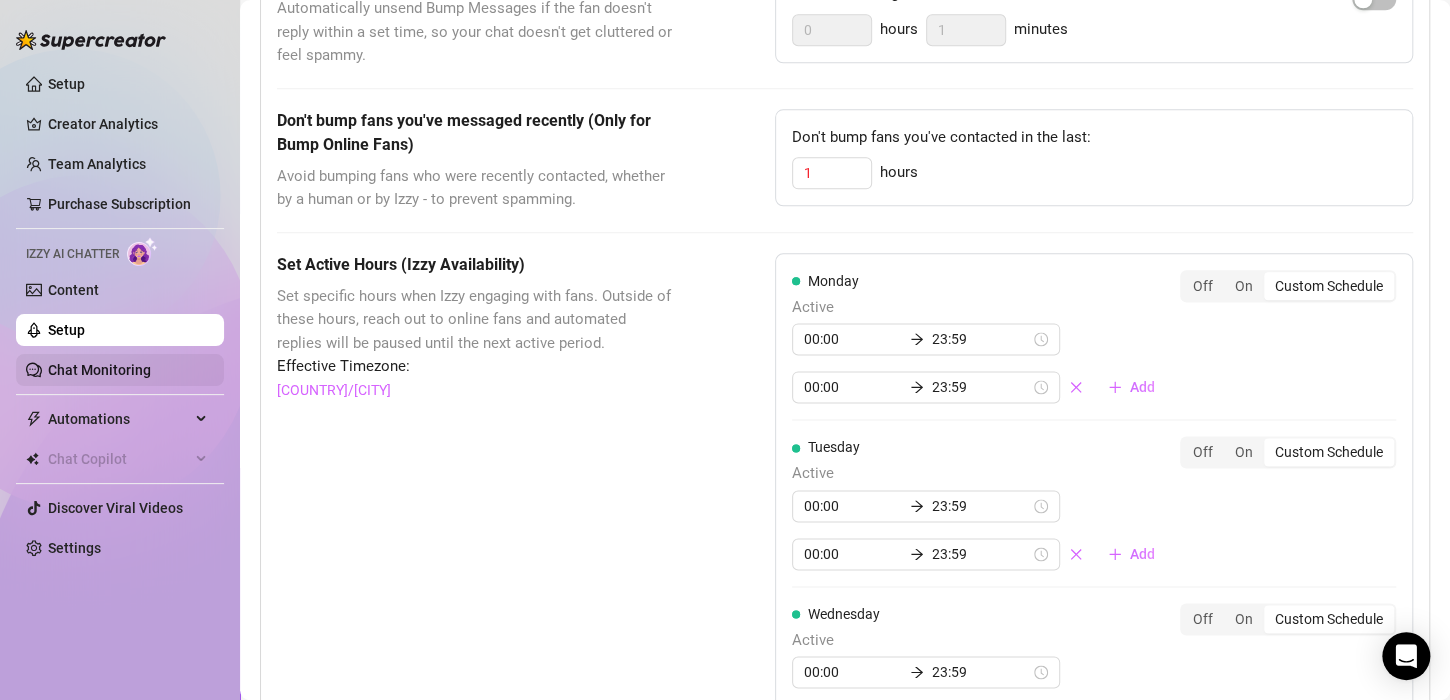 click on "Chat Monitoring" at bounding box center (99, 370) 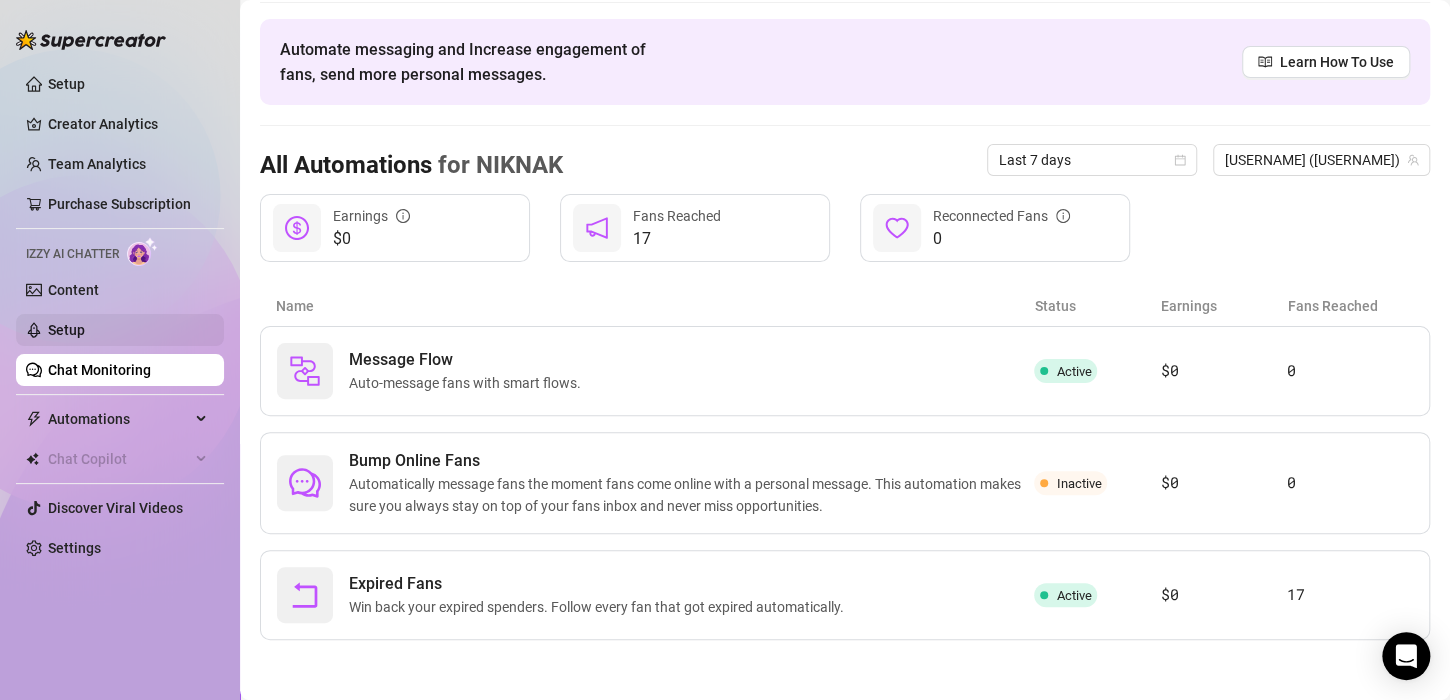 scroll, scrollTop: 63, scrollLeft: 0, axis: vertical 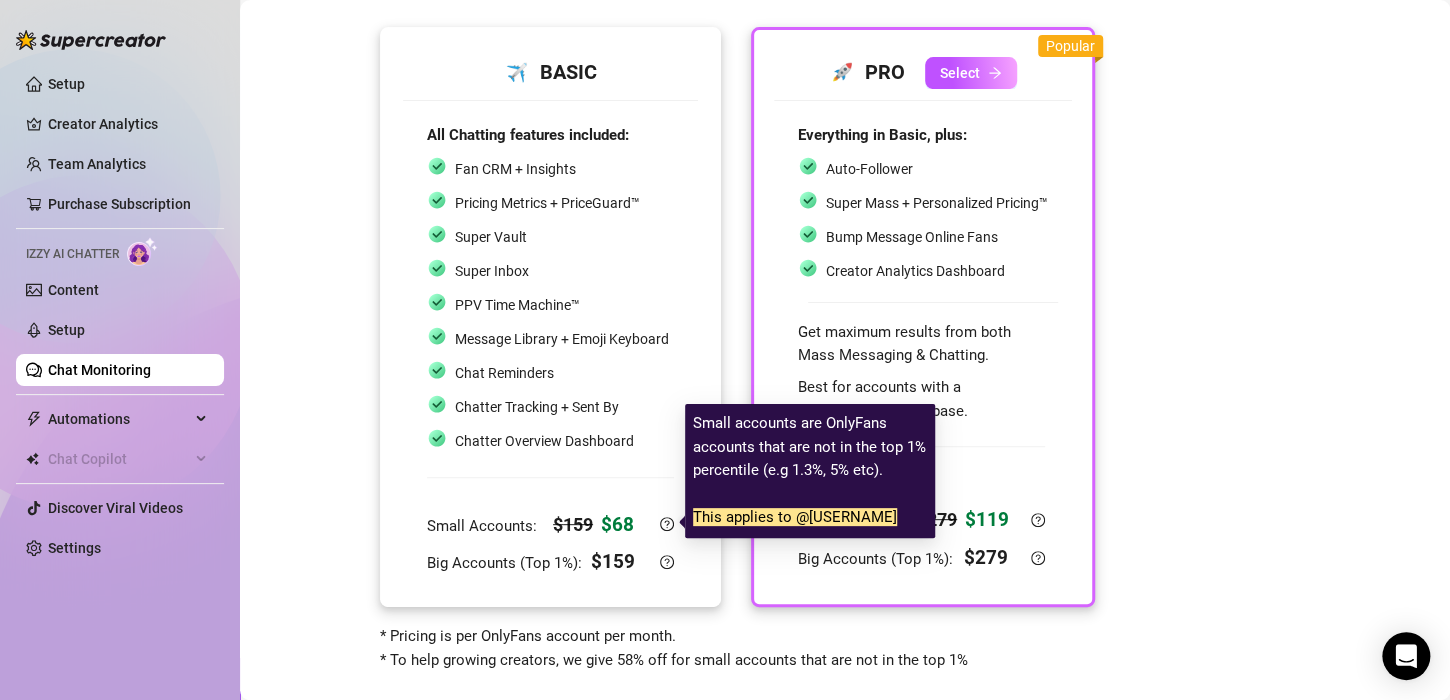 click 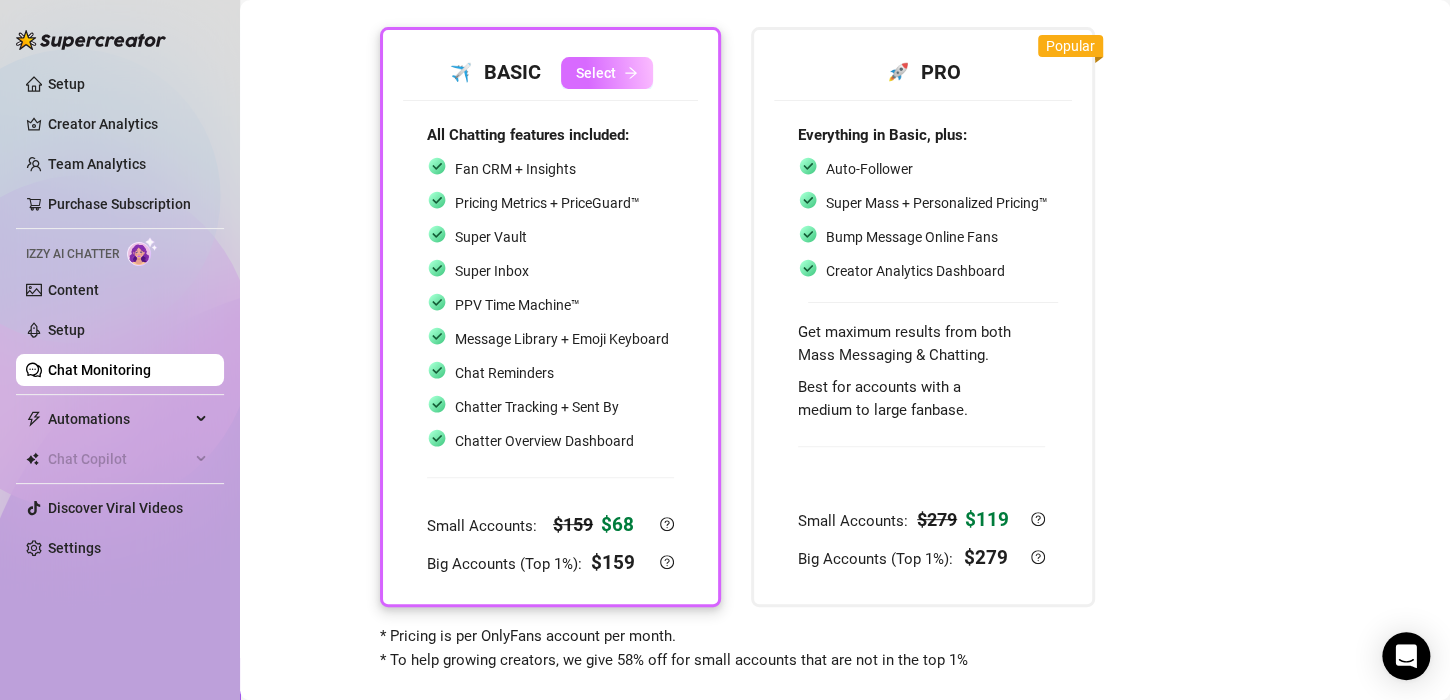 click on "Select" at bounding box center (596, 73) 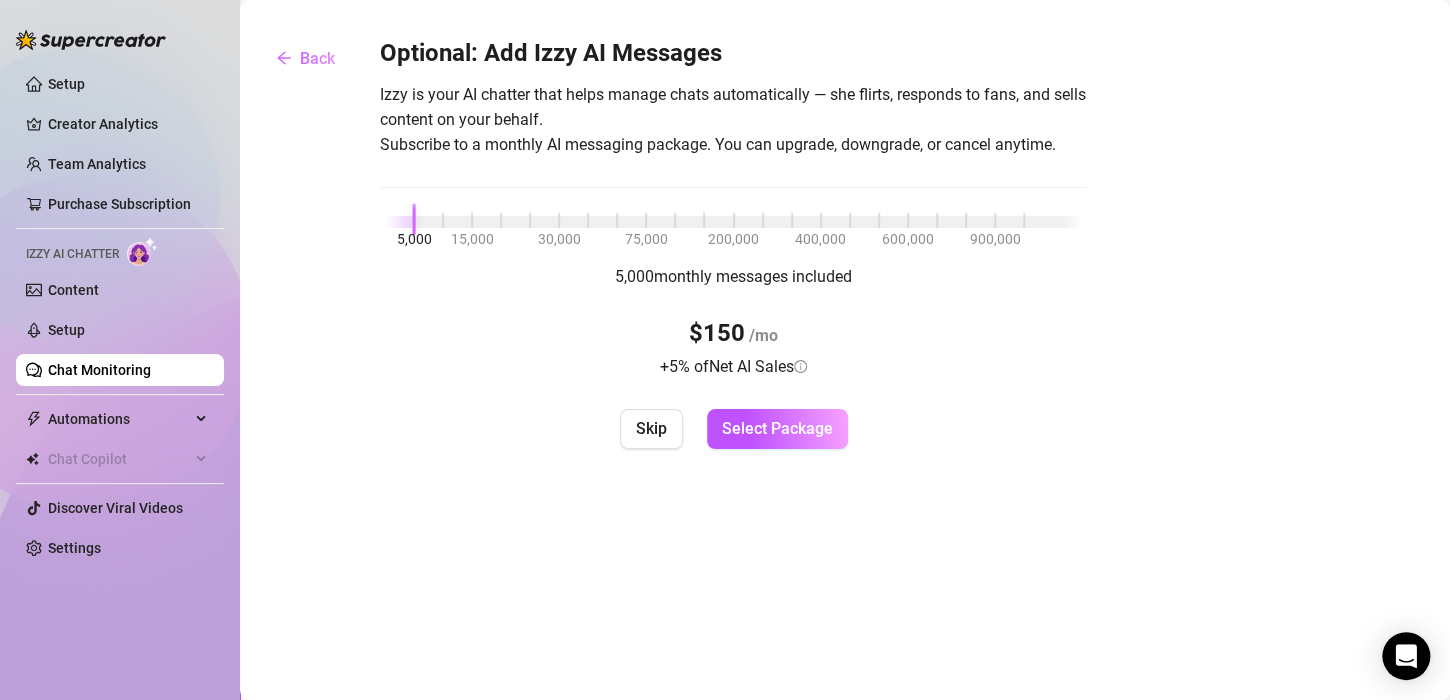 scroll, scrollTop: 0, scrollLeft: 0, axis: both 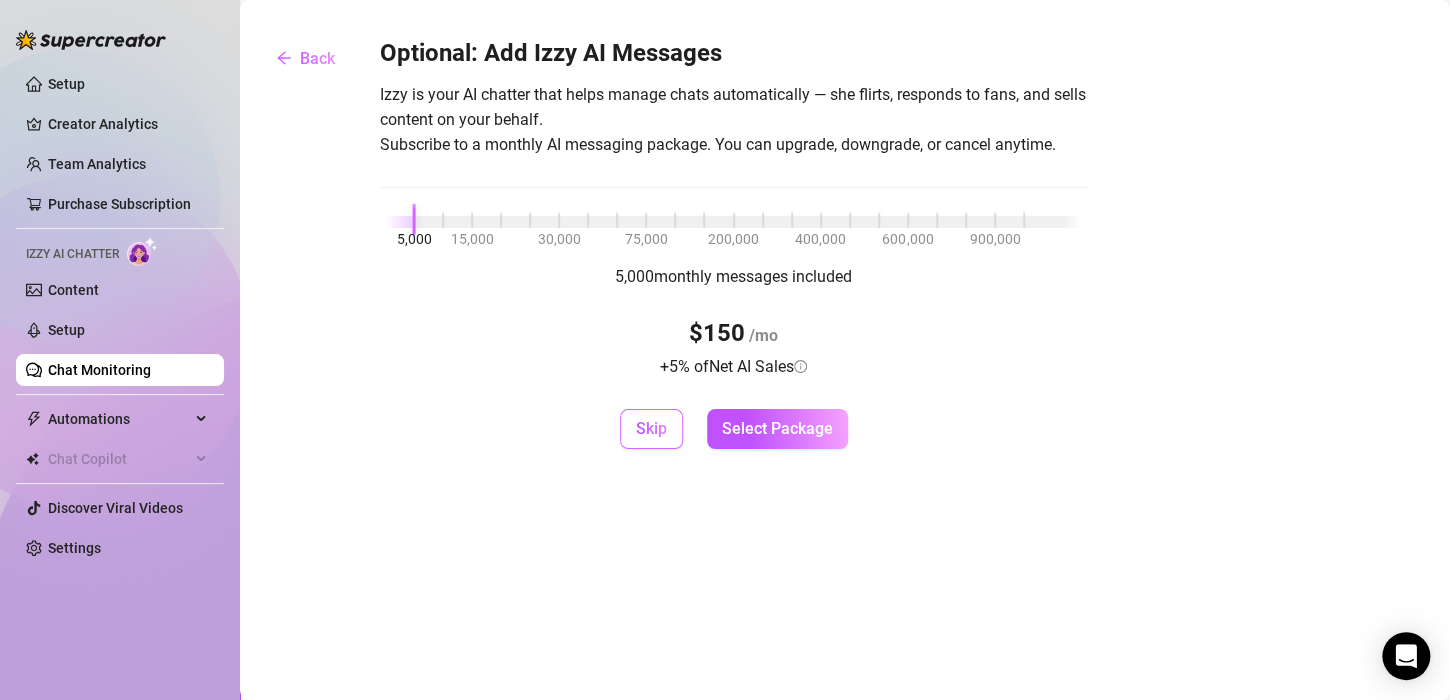 click on "Skip" at bounding box center (651, 429) 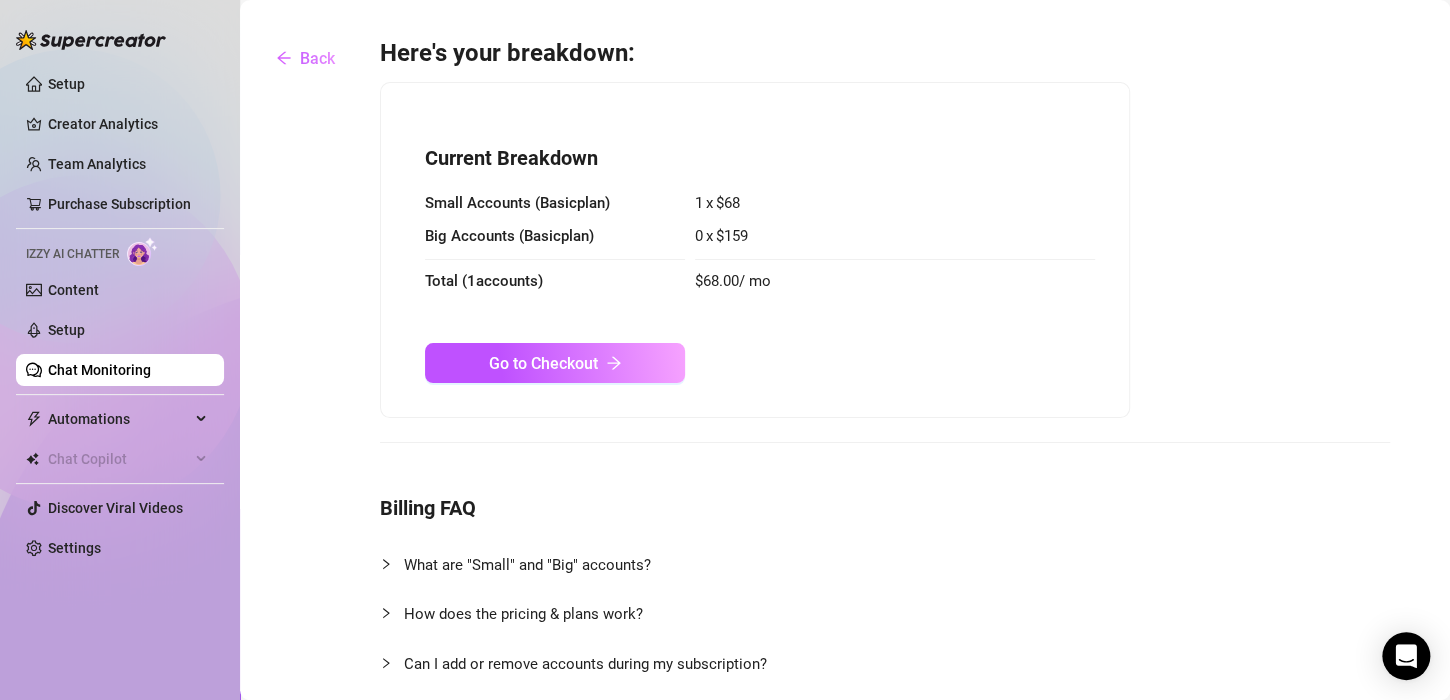 click on "How does the pricing & plans work?" at bounding box center [523, 614] 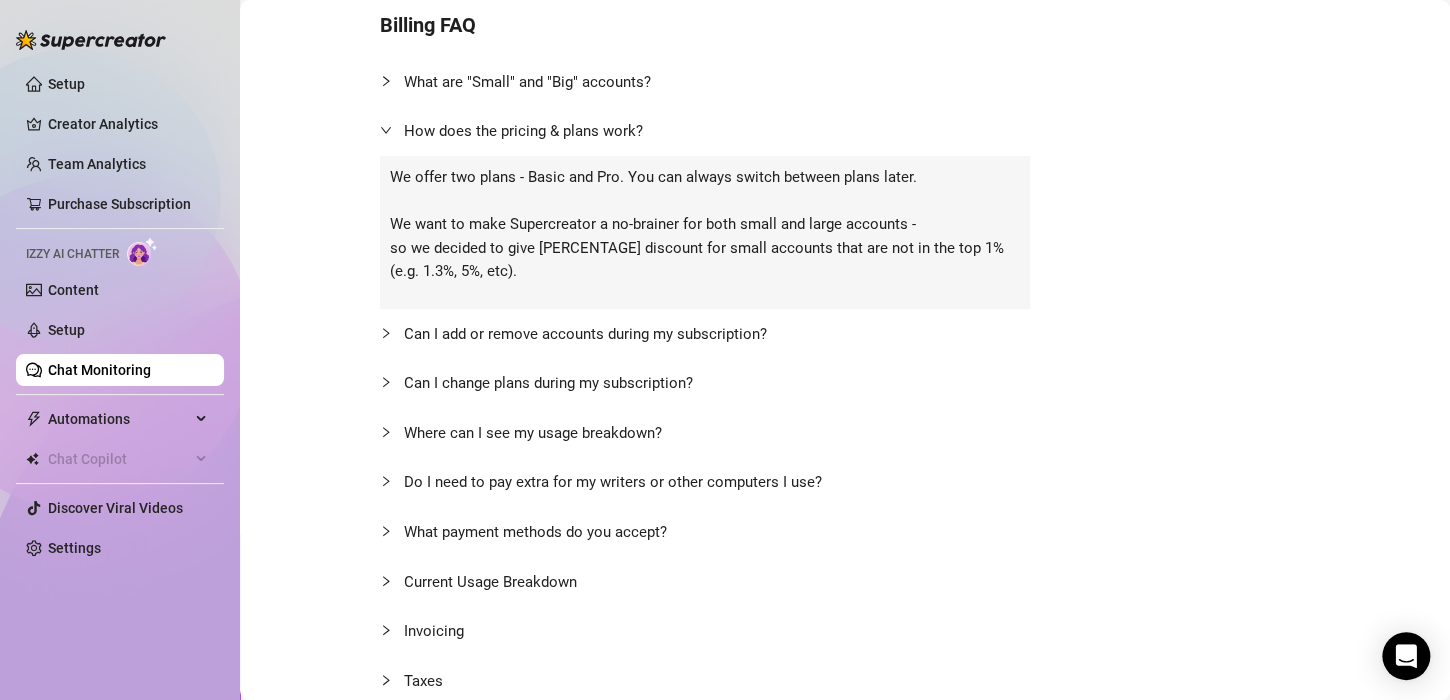 scroll, scrollTop: 484, scrollLeft: 0, axis: vertical 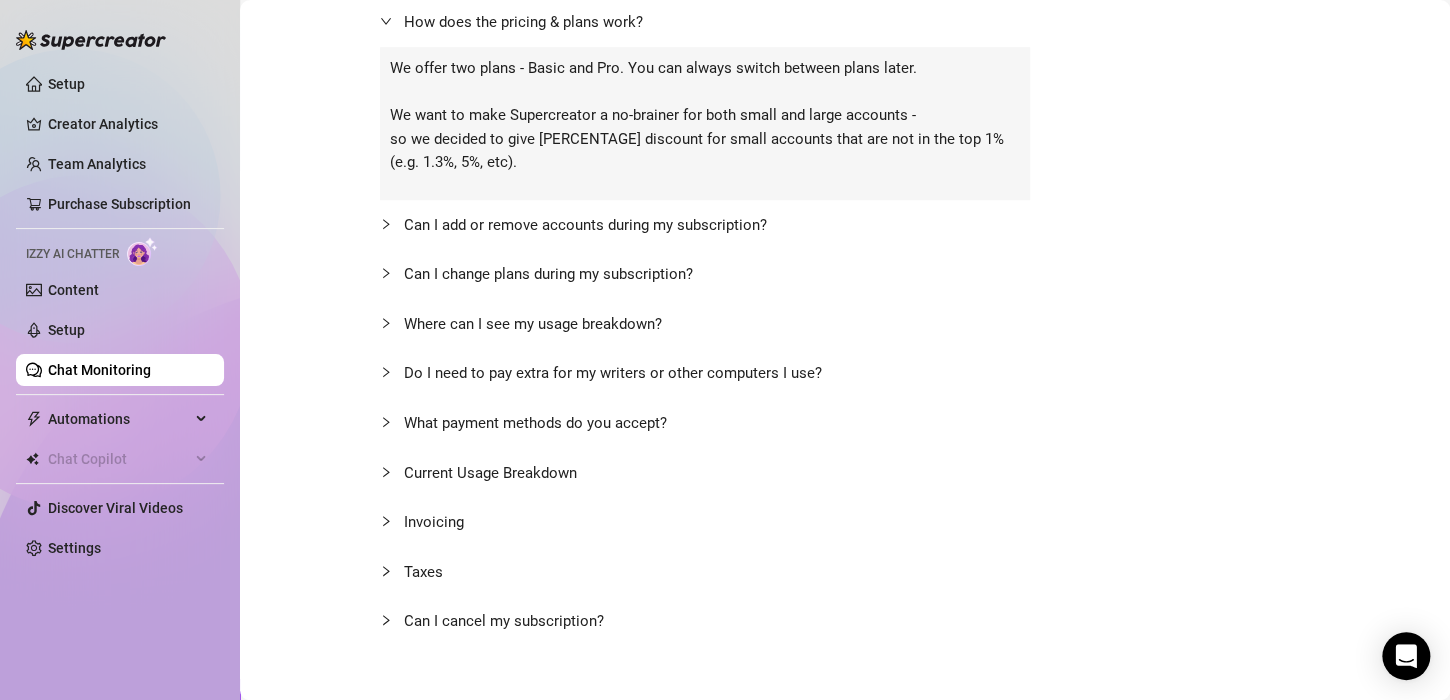 click on "What payment methods do you accept?" at bounding box center [709, 423] 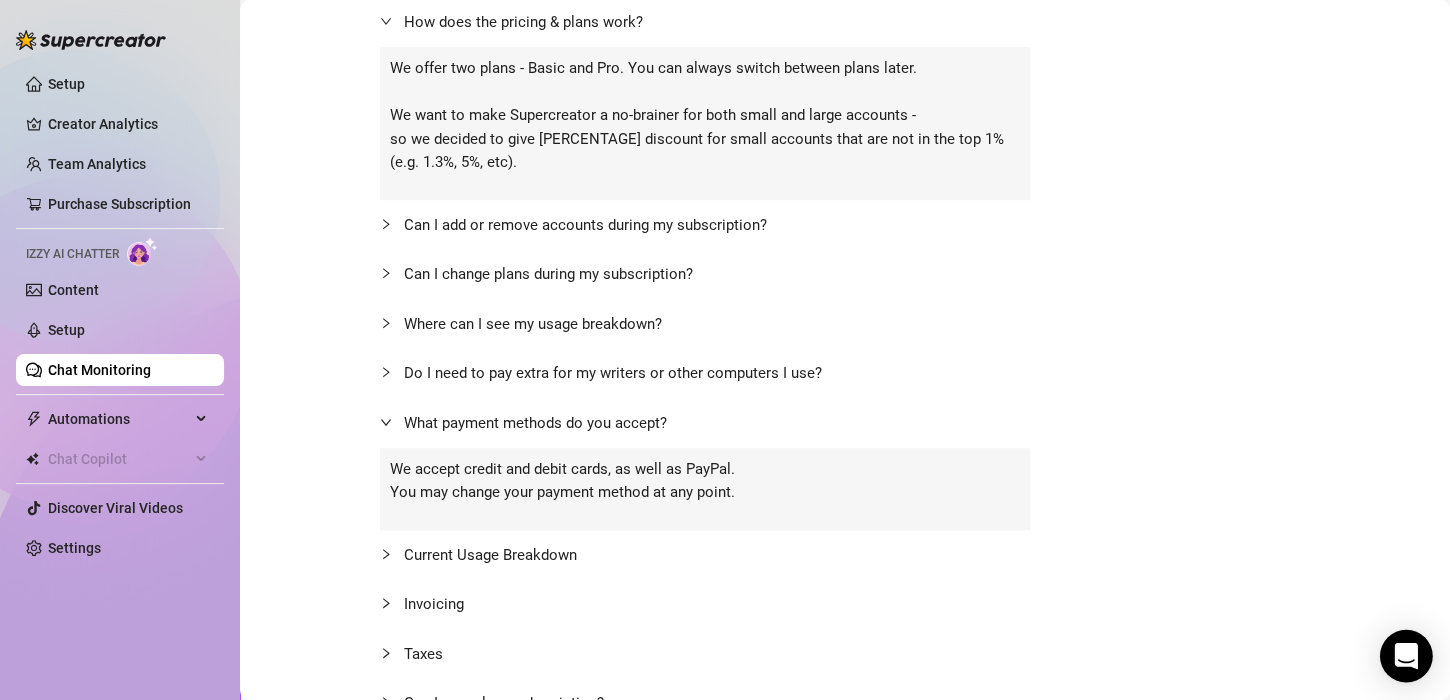 click at bounding box center [1406, 656] 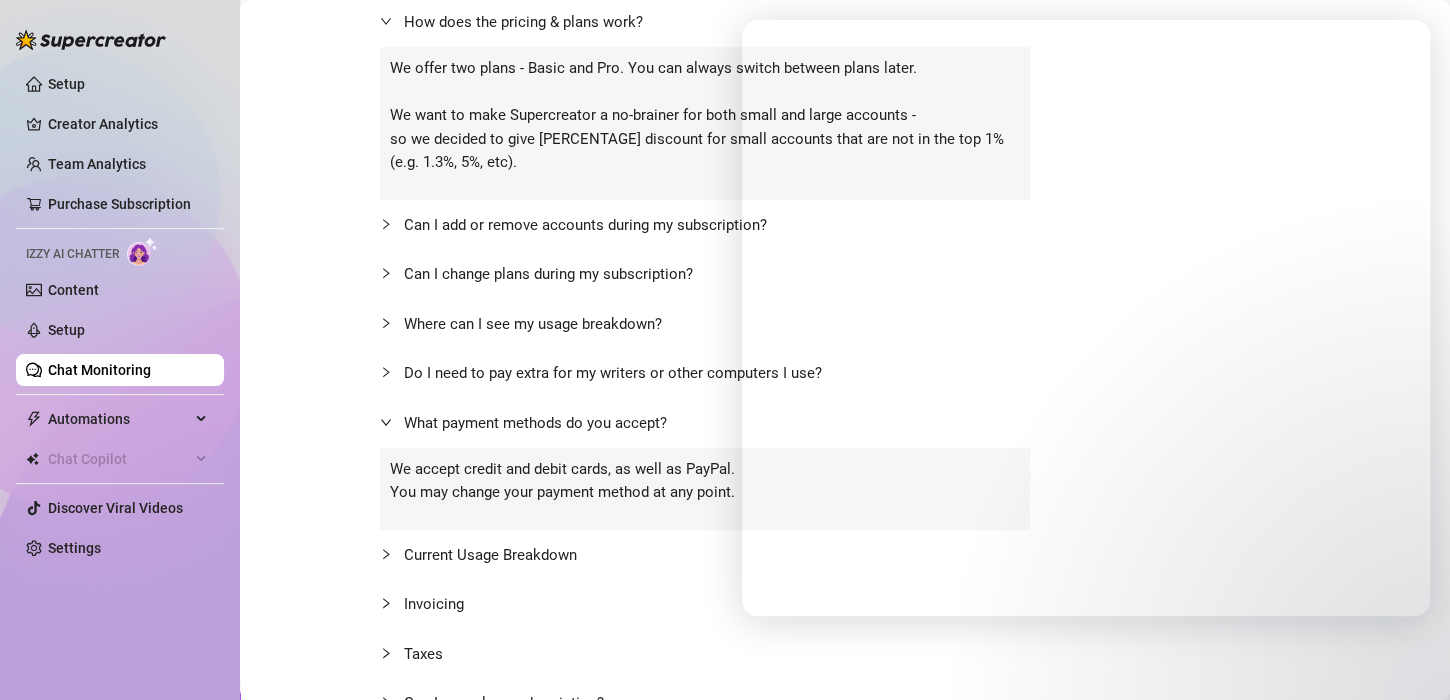 scroll, scrollTop: 628, scrollLeft: 0, axis: vertical 